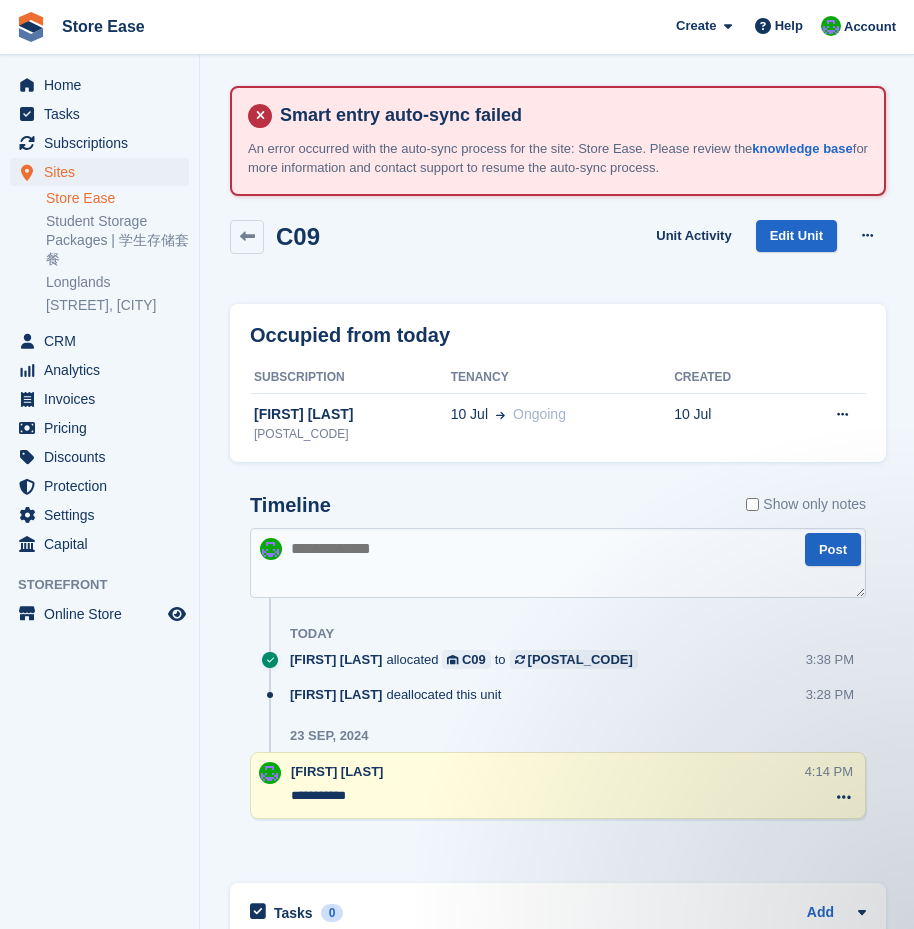 scroll, scrollTop: 388, scrollLeft: 0, axis: vertical 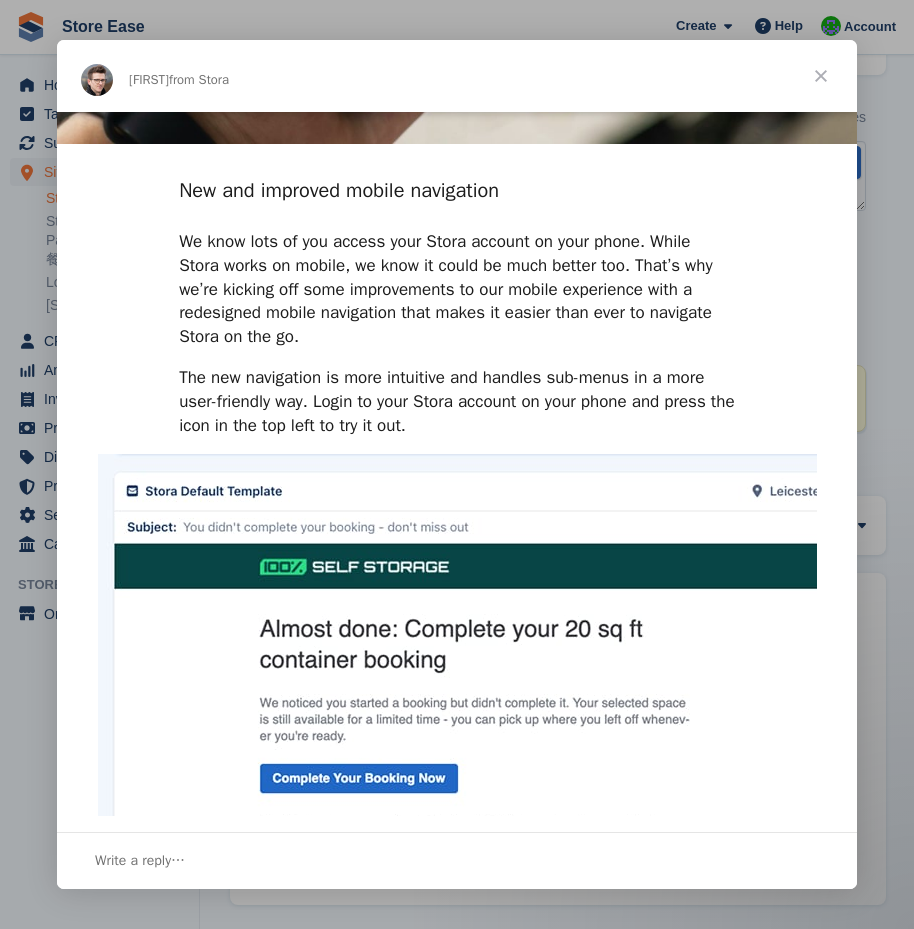 click at bounding box center [821, 76] 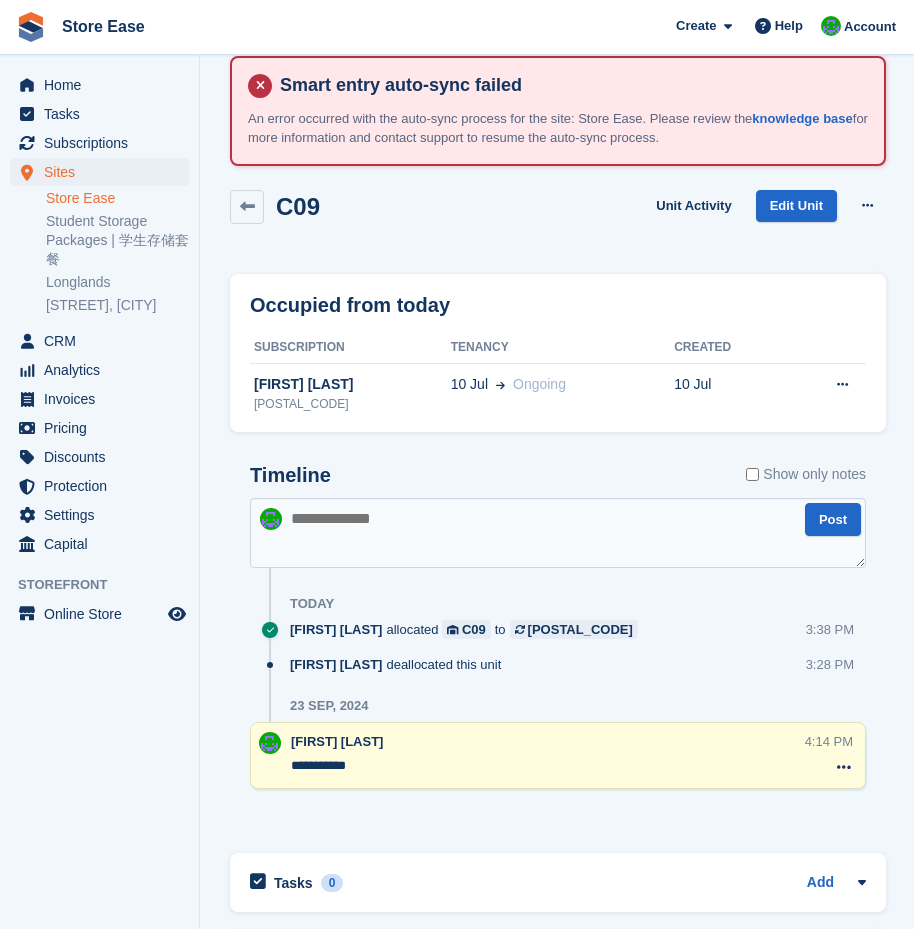 scroll, scrollTop: 0, scrollLeft: 0, axis: both 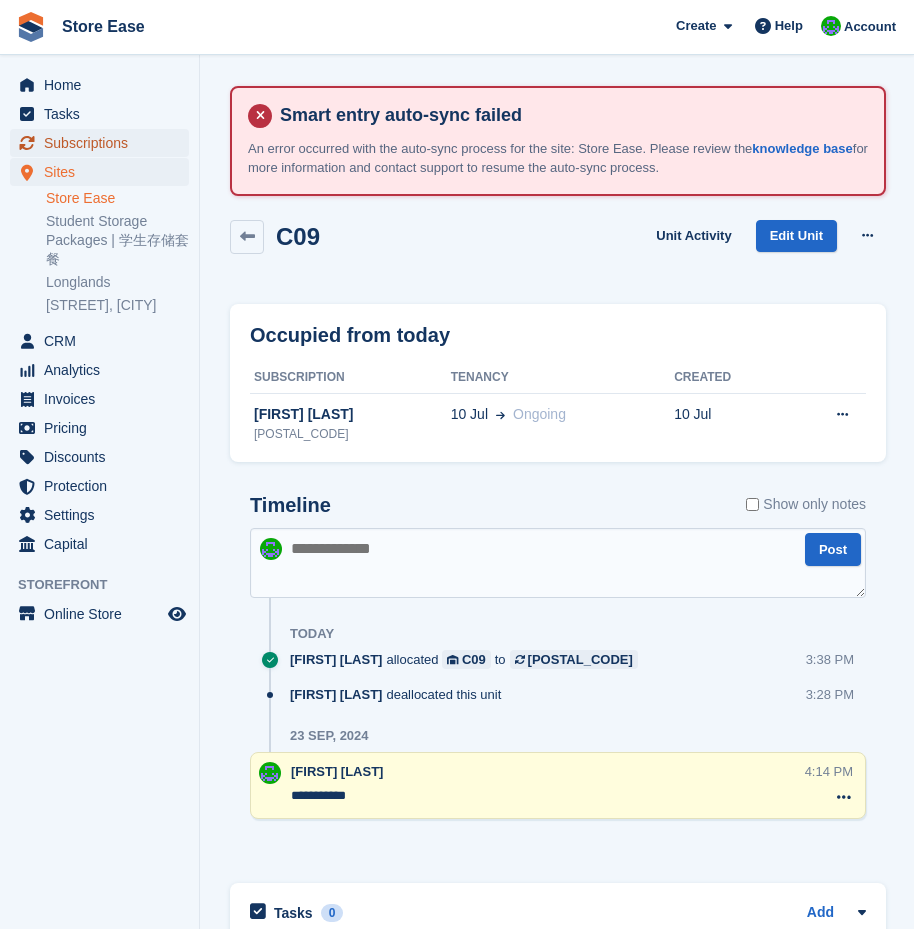 click on "Subscriptions" at bounding box center (104, 143) 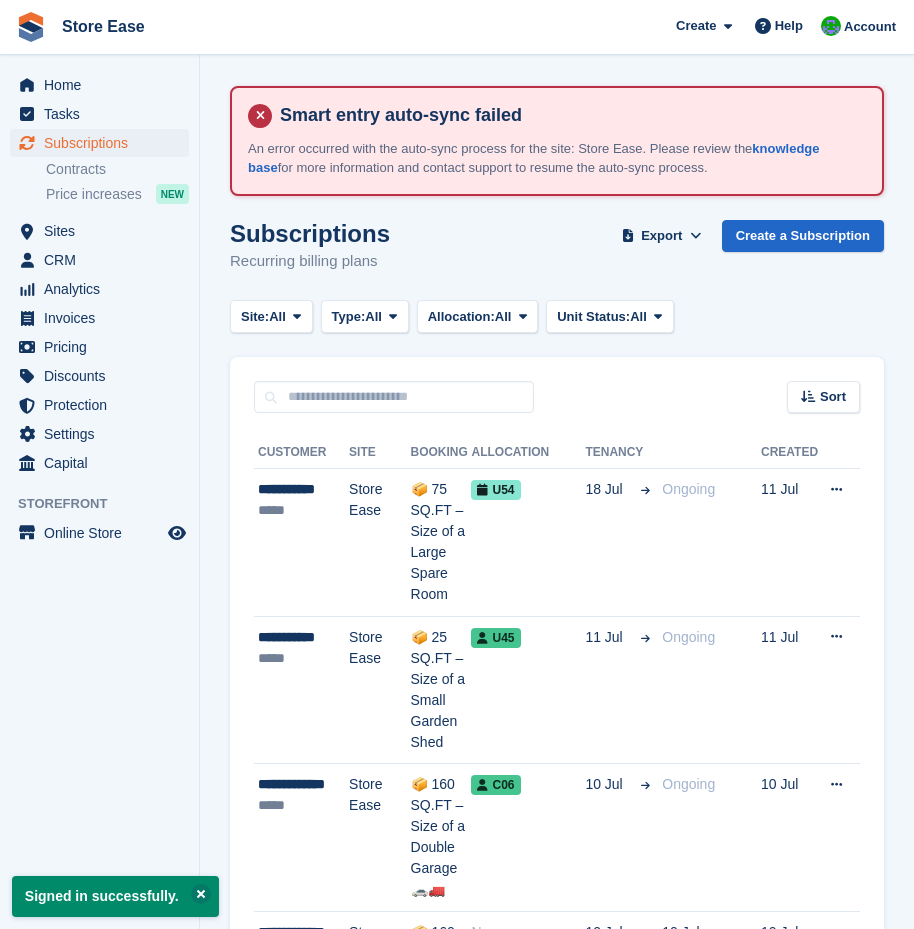 scroll, scrollTop: 0, scrollLeft: 0, axis: both 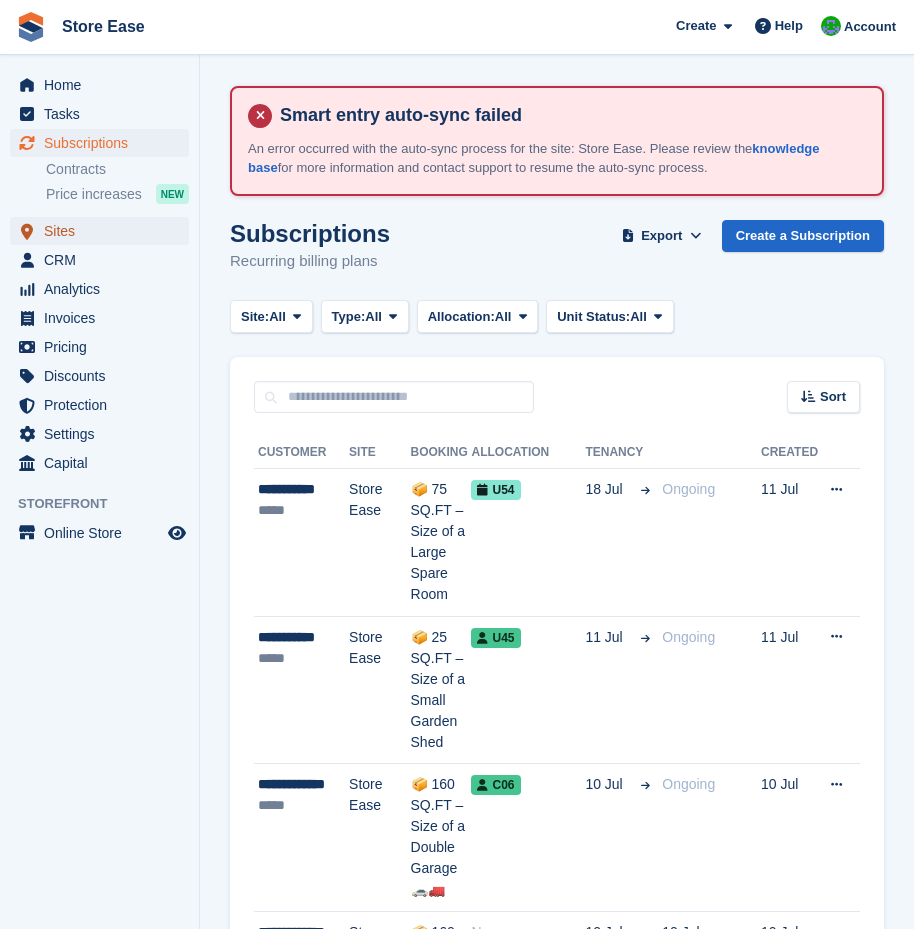 click on "Sites" at bounding box center [104, 231] 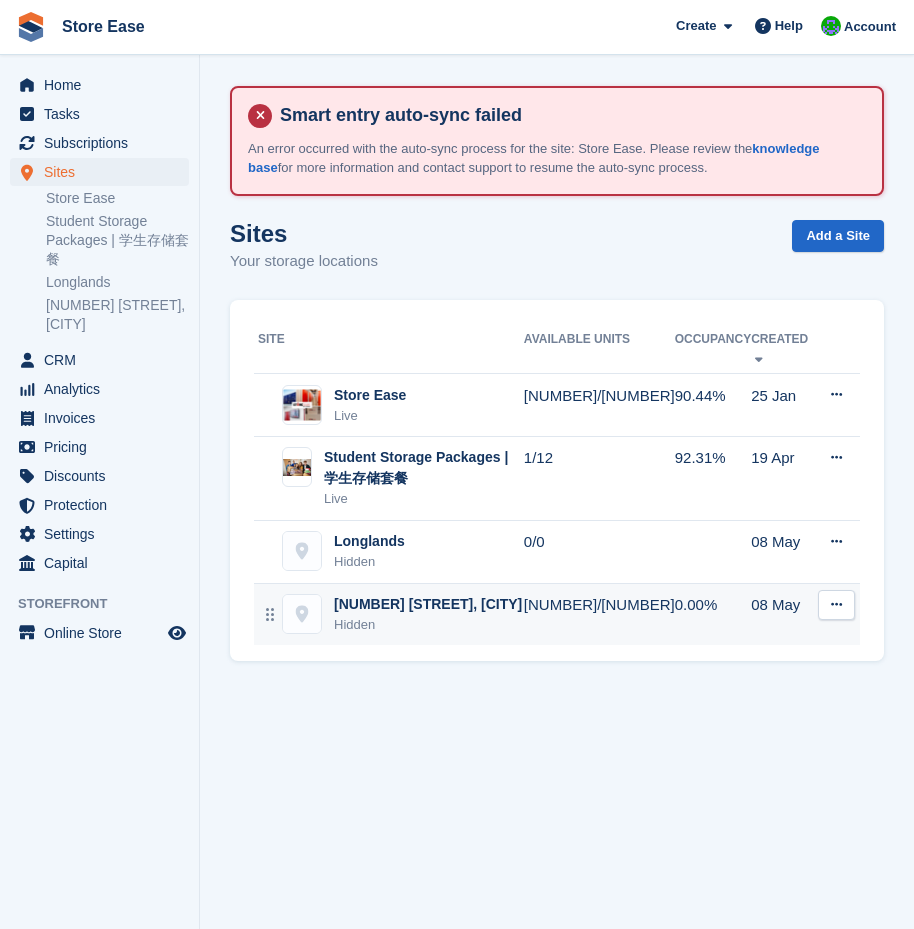 click on "[STREET], [CITY]" at bounding box center [428, 604] 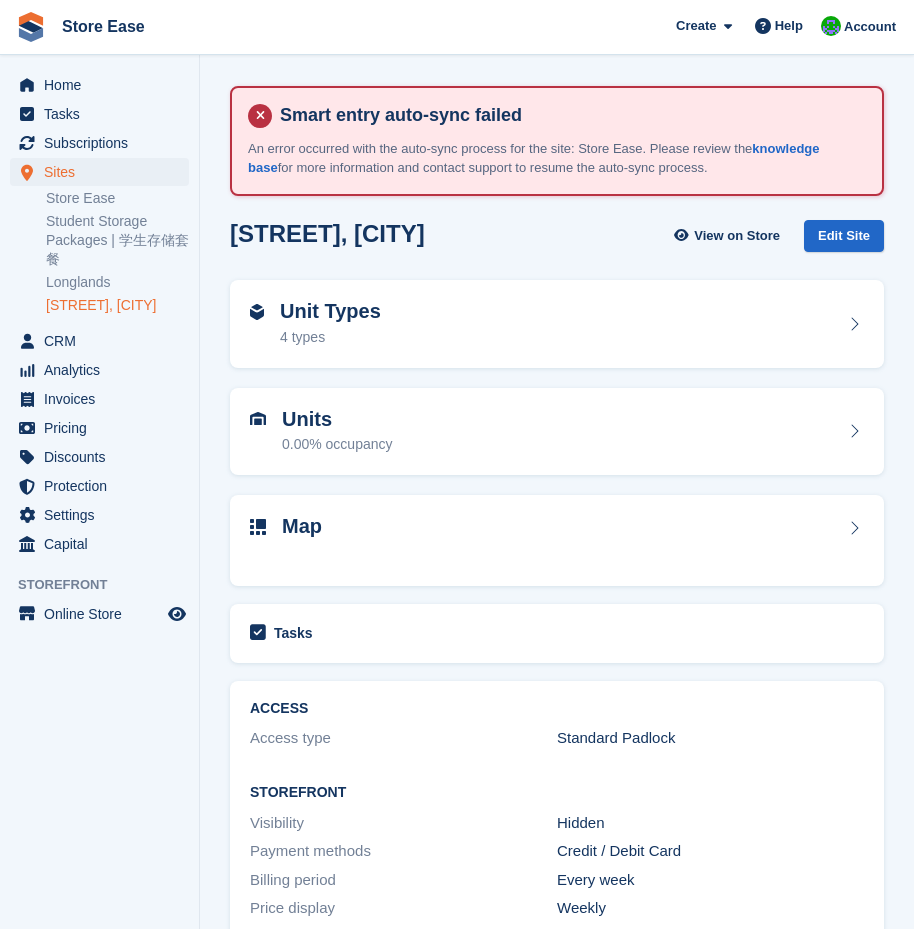 scroll, scrollTop: 0, scrollLeft: 0, axis: both 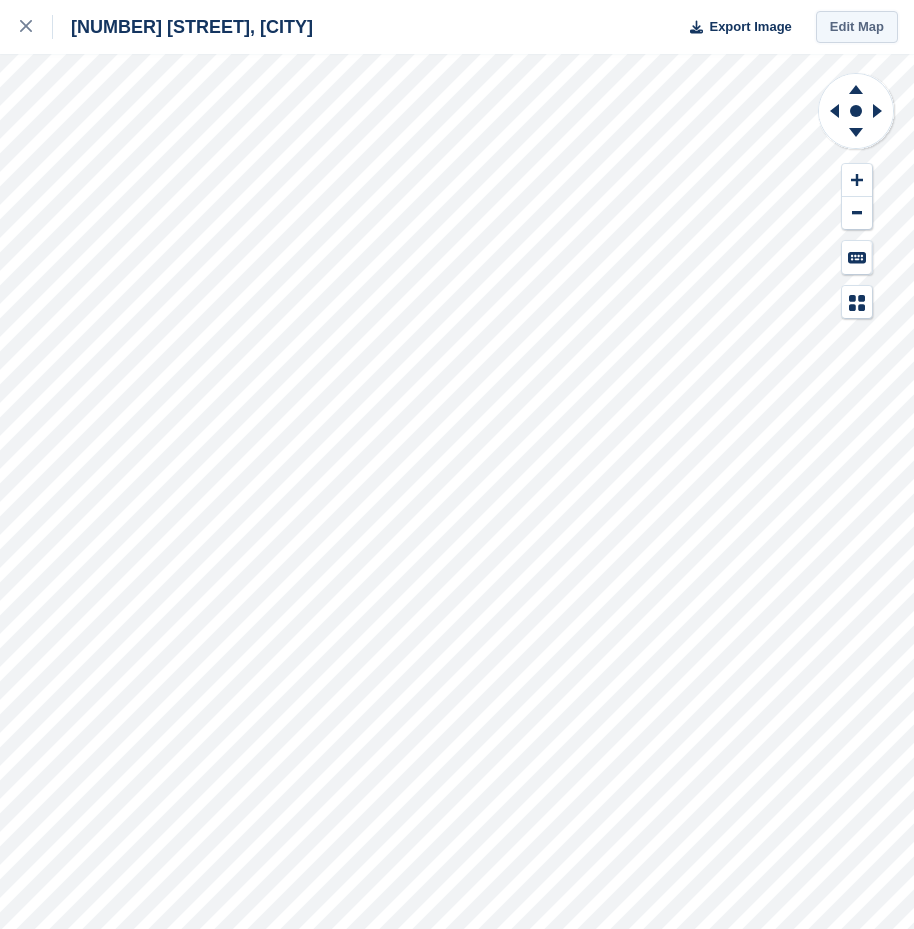 click on "Edit Map" at bounding box center [857, 27] 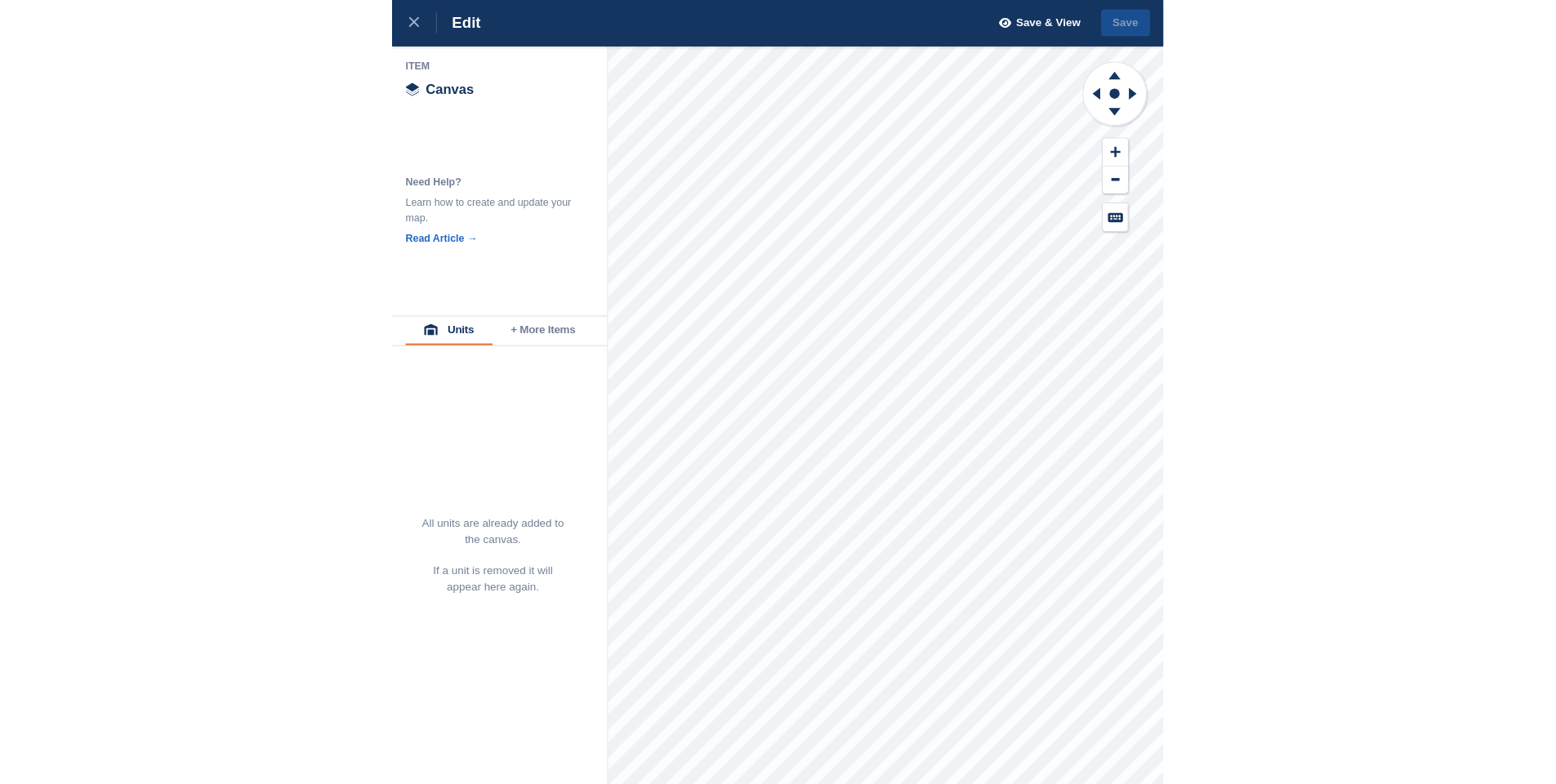 scroll, scrollTop: 0, scrollLeft: 0, axis: both 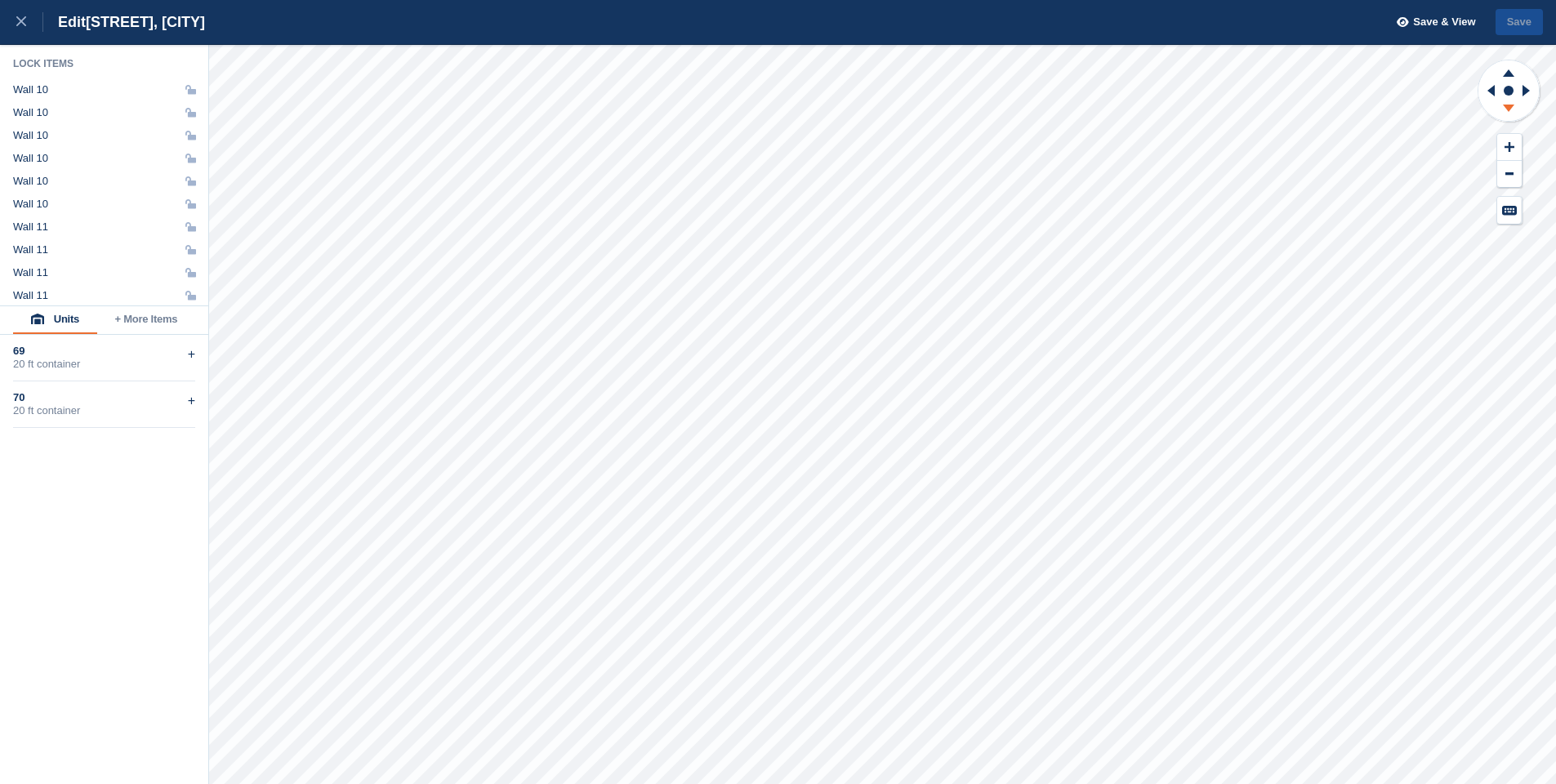 click 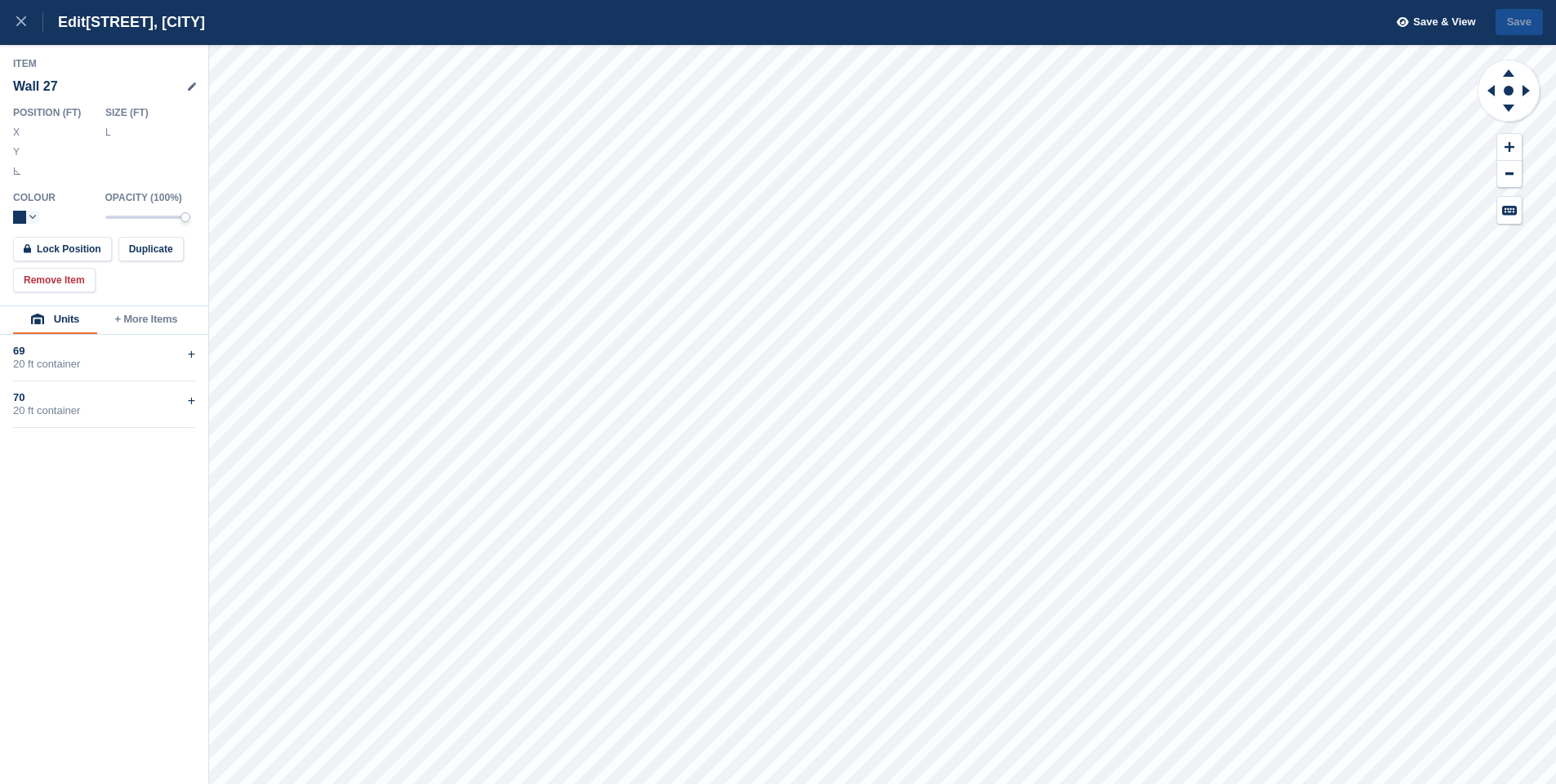 click on "***" at bounding box center (149, 132) 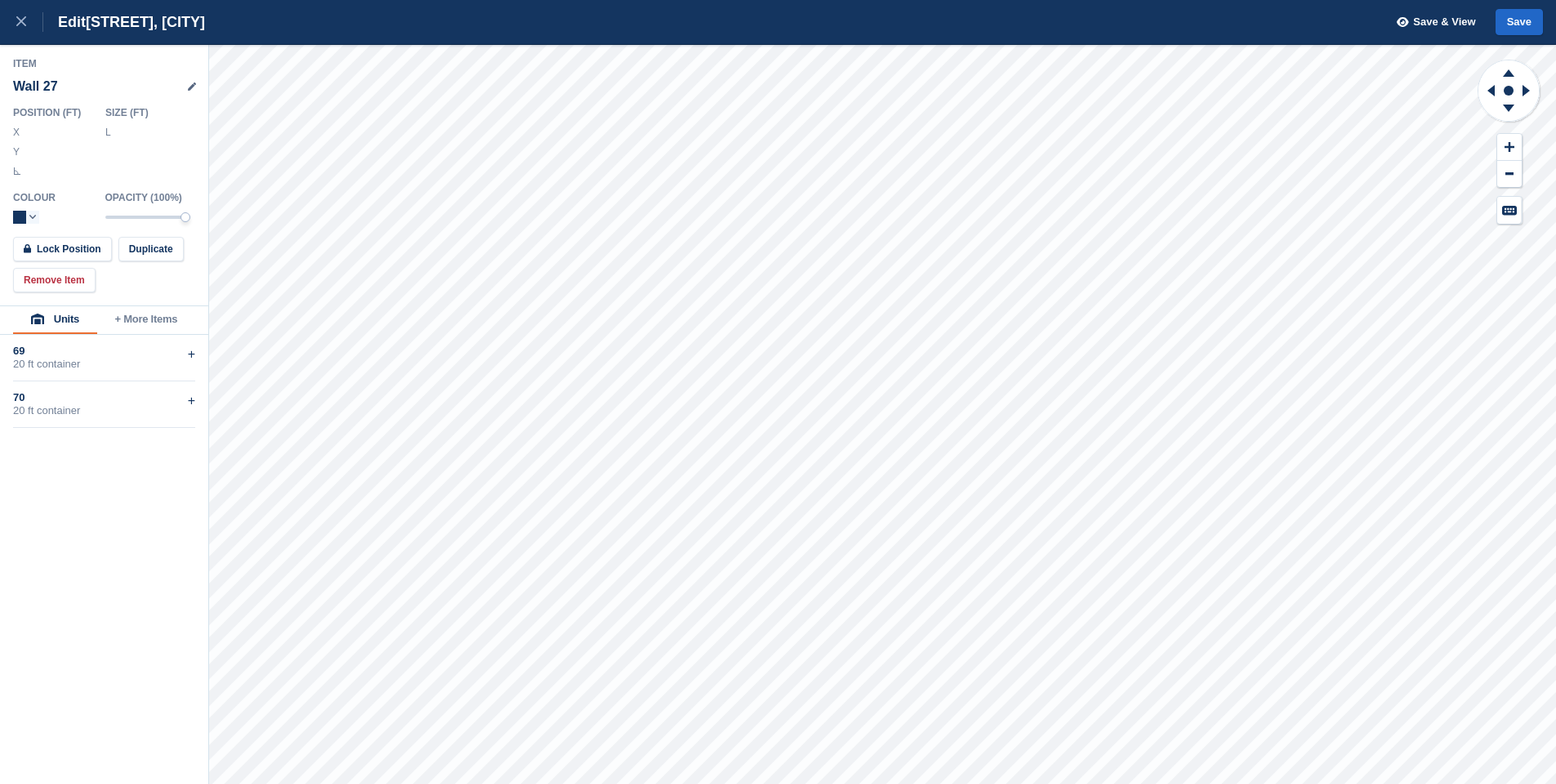type on "***" 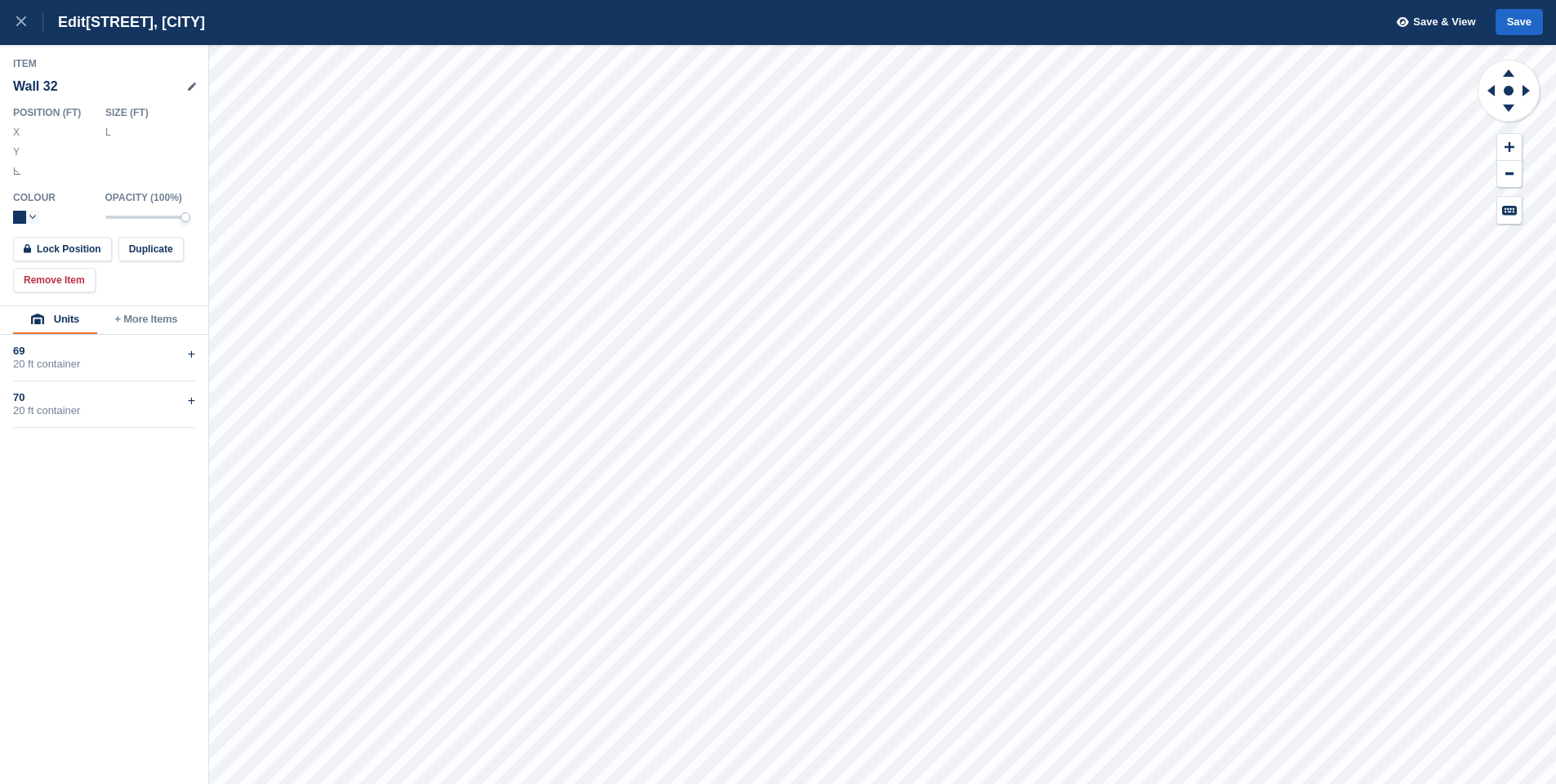 drag, startPoint x: 131, startPoint y: 137, endPoint x: 120, endPoint y: 136, distance: 11.045361 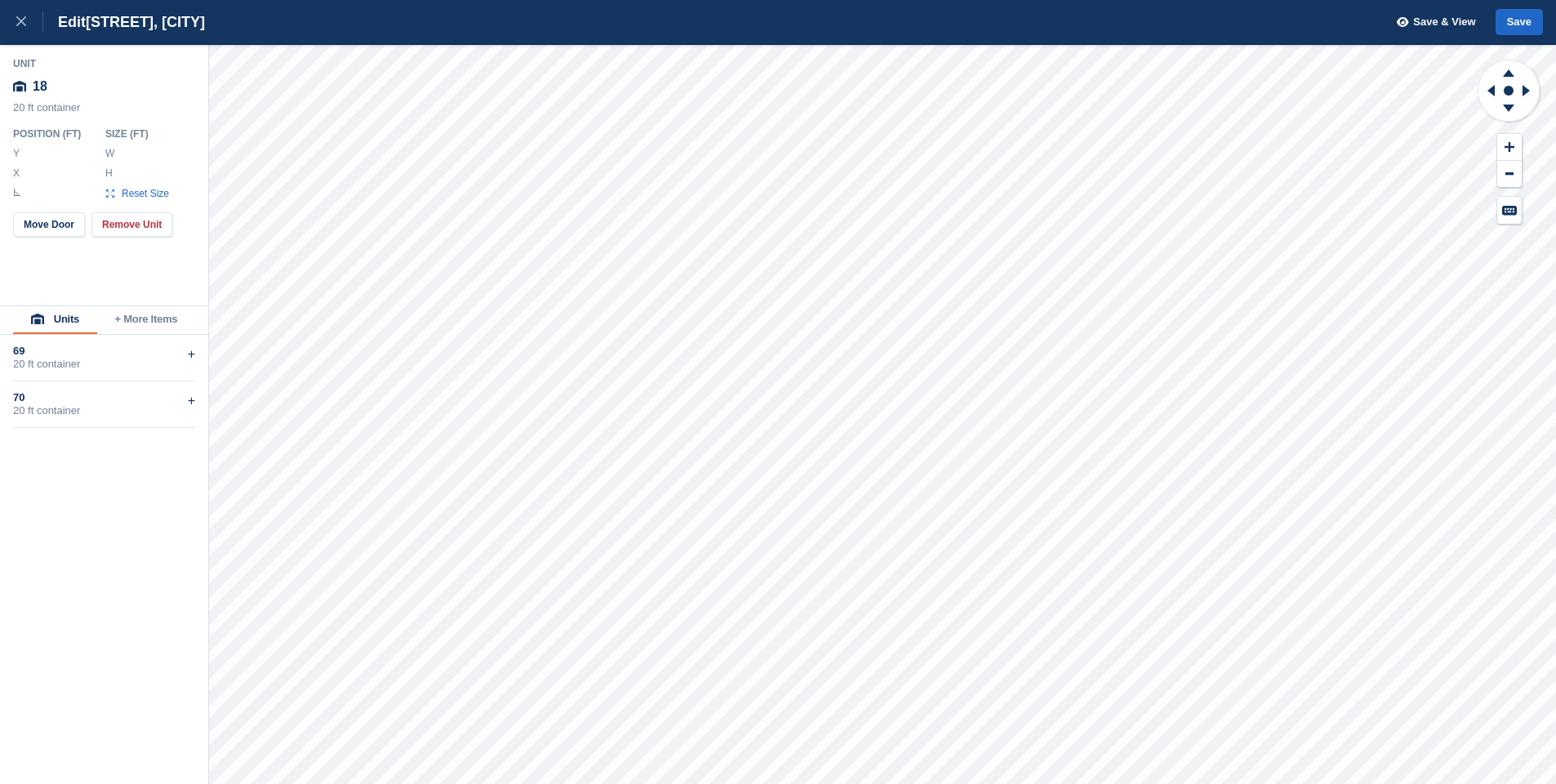 type on "*******" 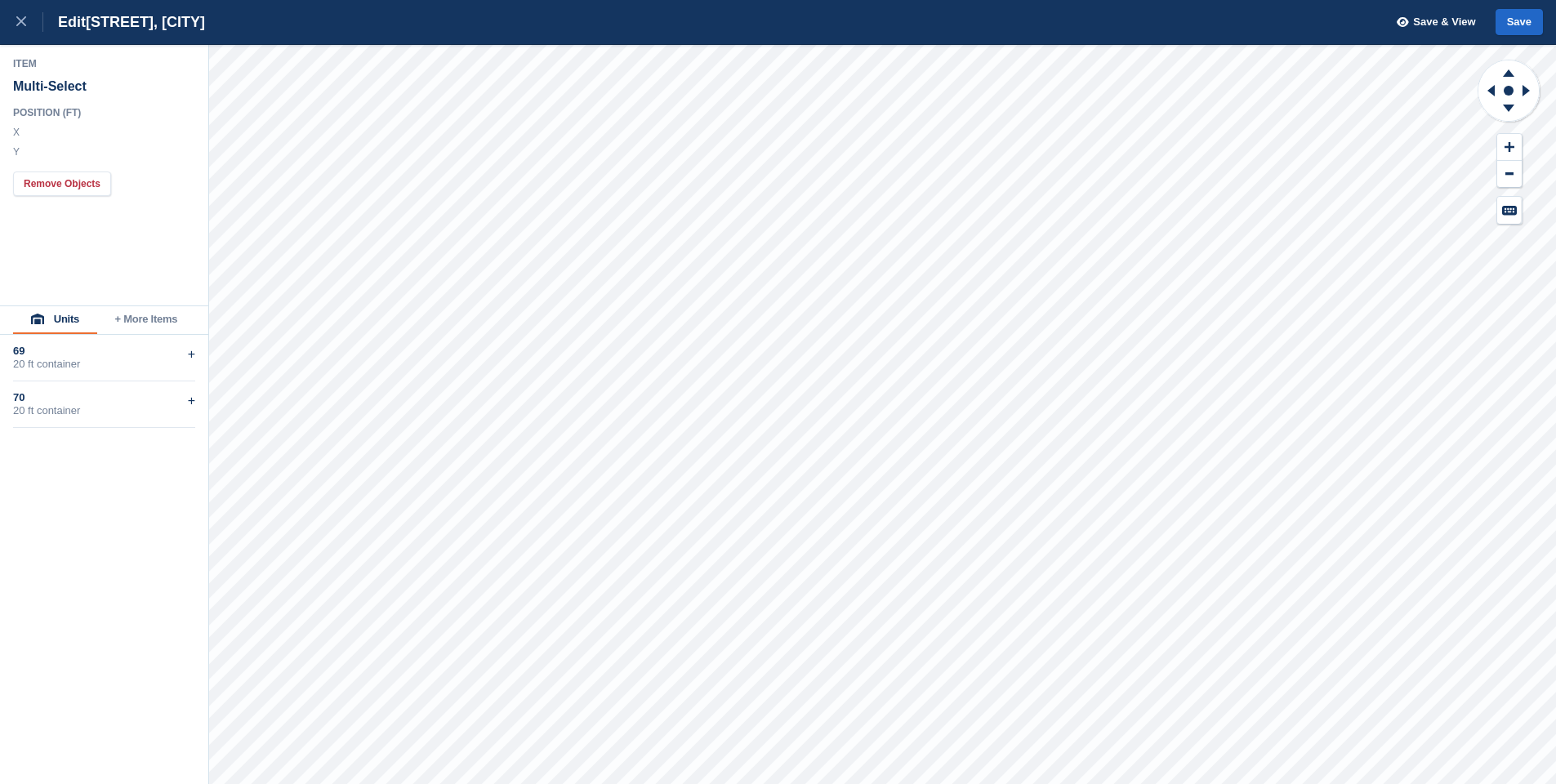 type on "******" 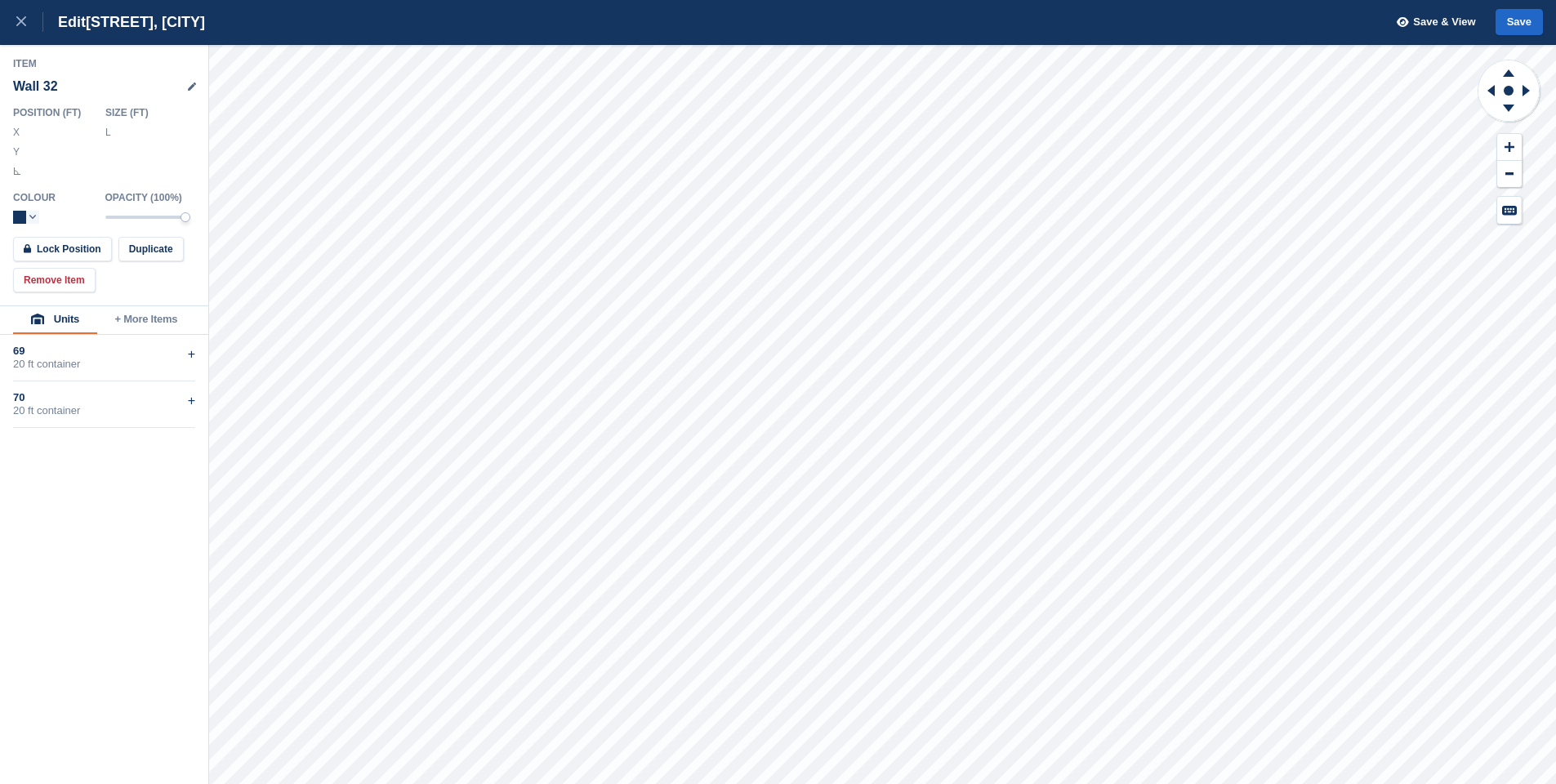 type on "******" 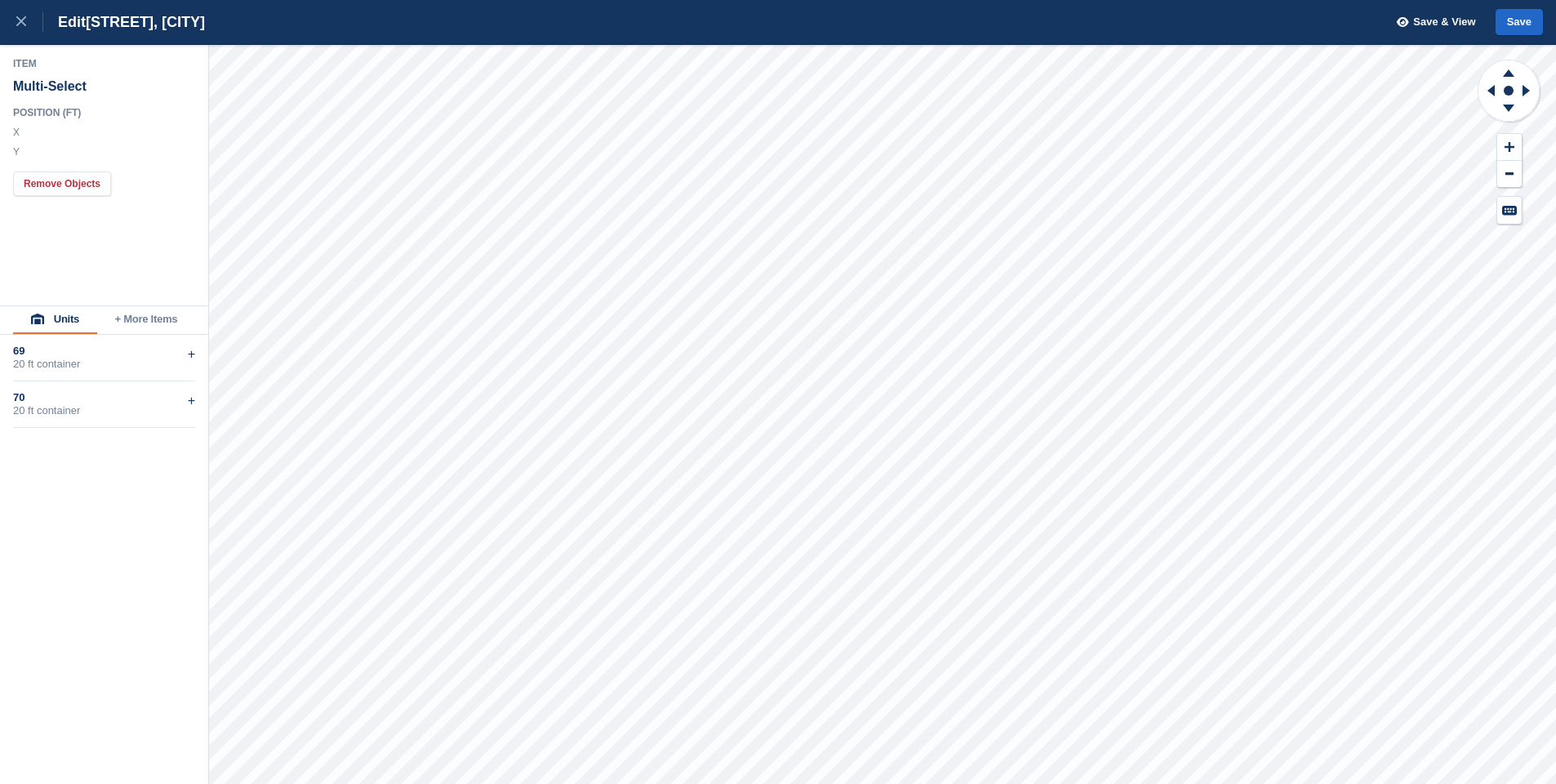 type on "******" 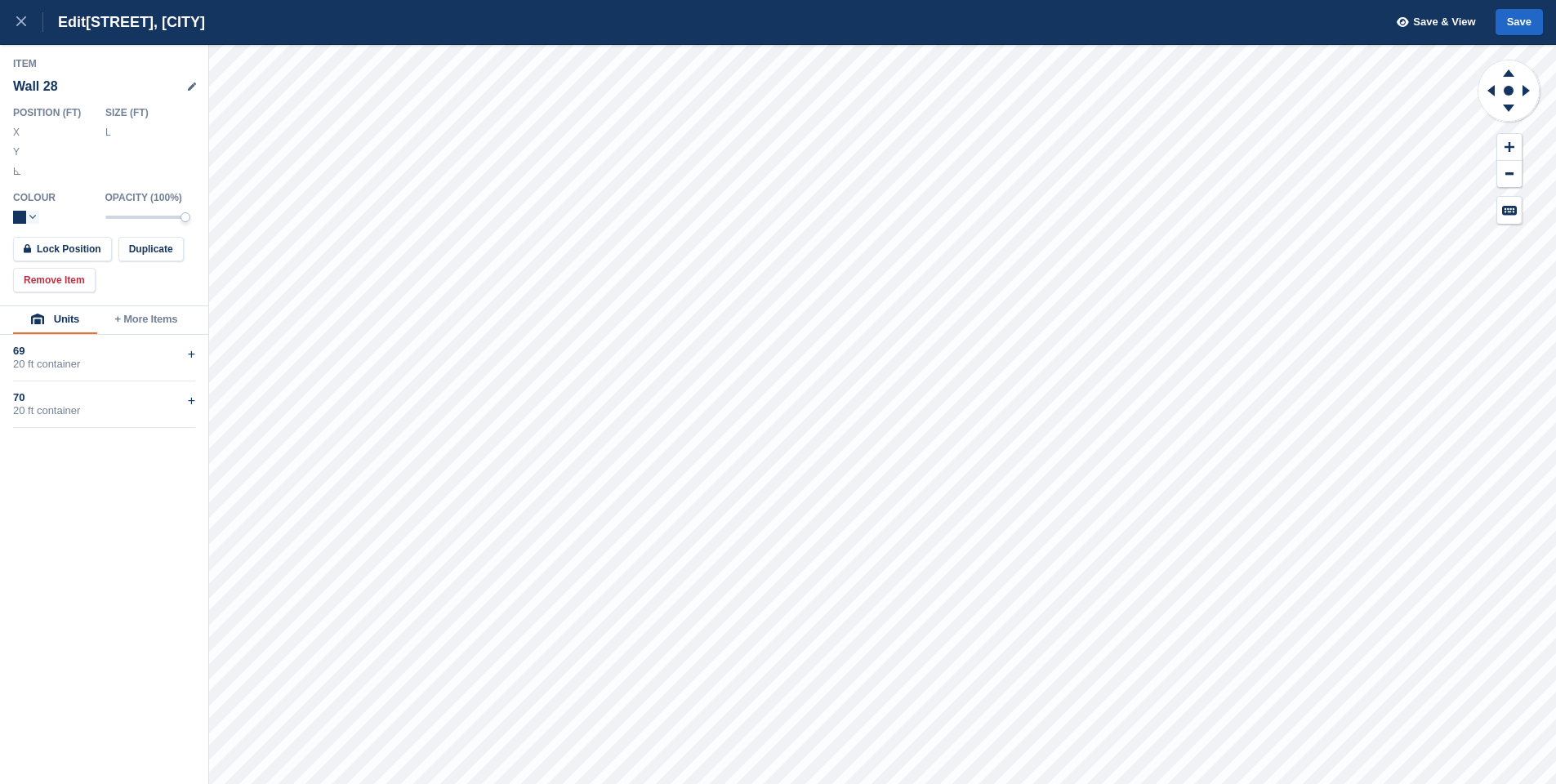 type on "******" 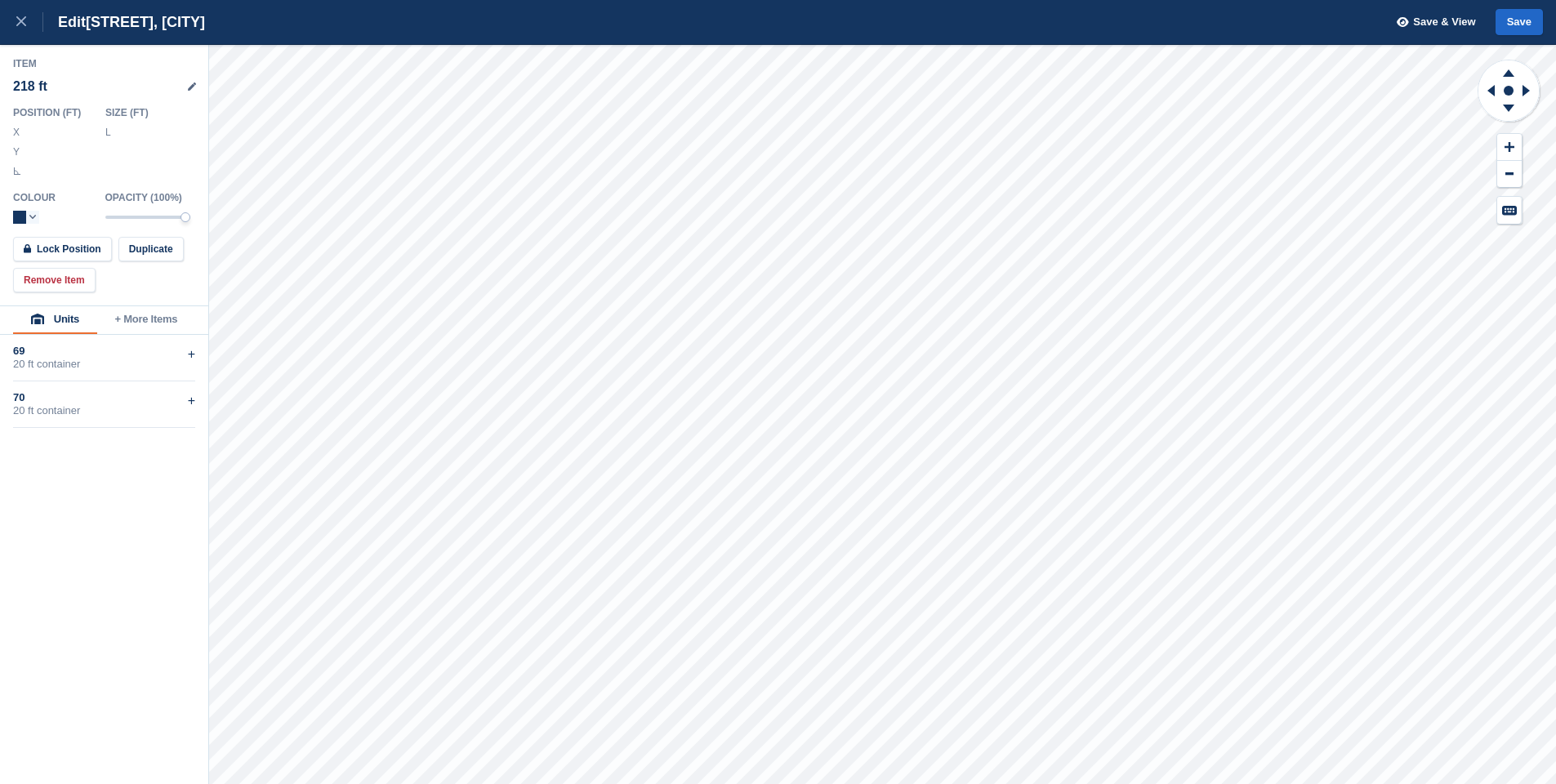 type on "*******" 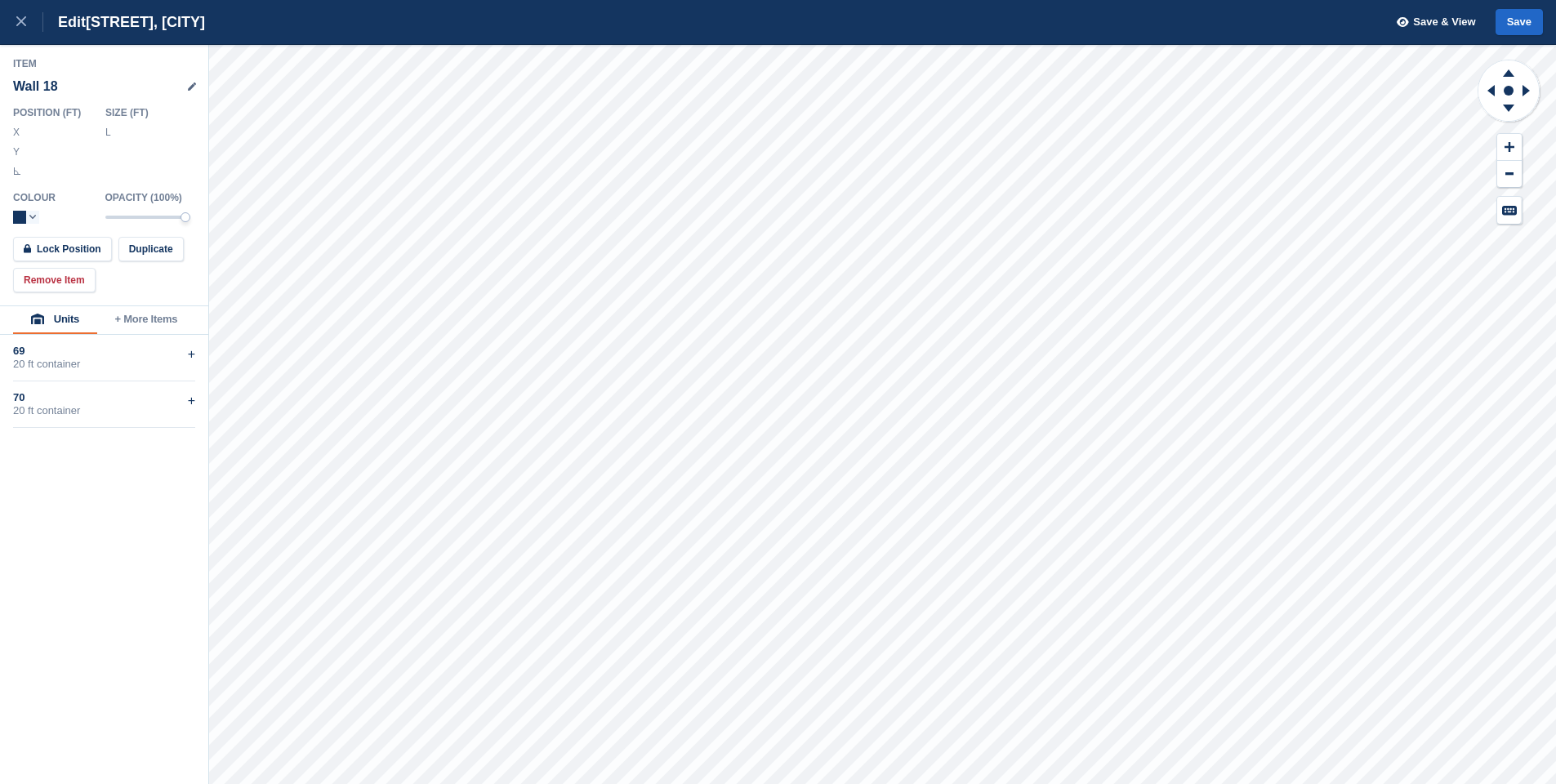 drag, startPoint x: 136, startPoint y: 131, endPoint x: 118, endPoint y: 126, distance: 18.681542 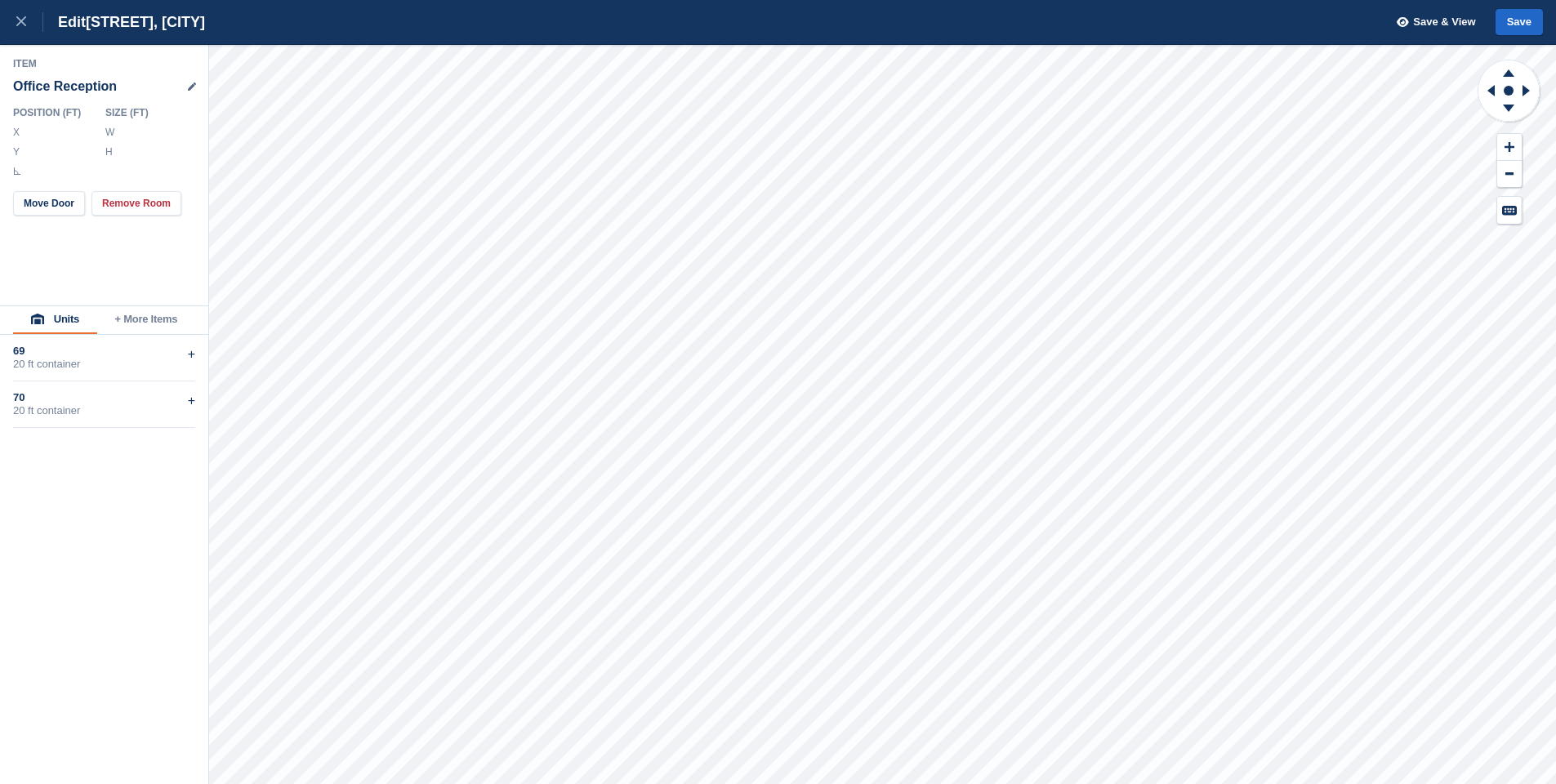 drag, startPoint x: 158, startPoint y: 133, endPoint x: 118, endPoint y: 121, distance: 41.76123 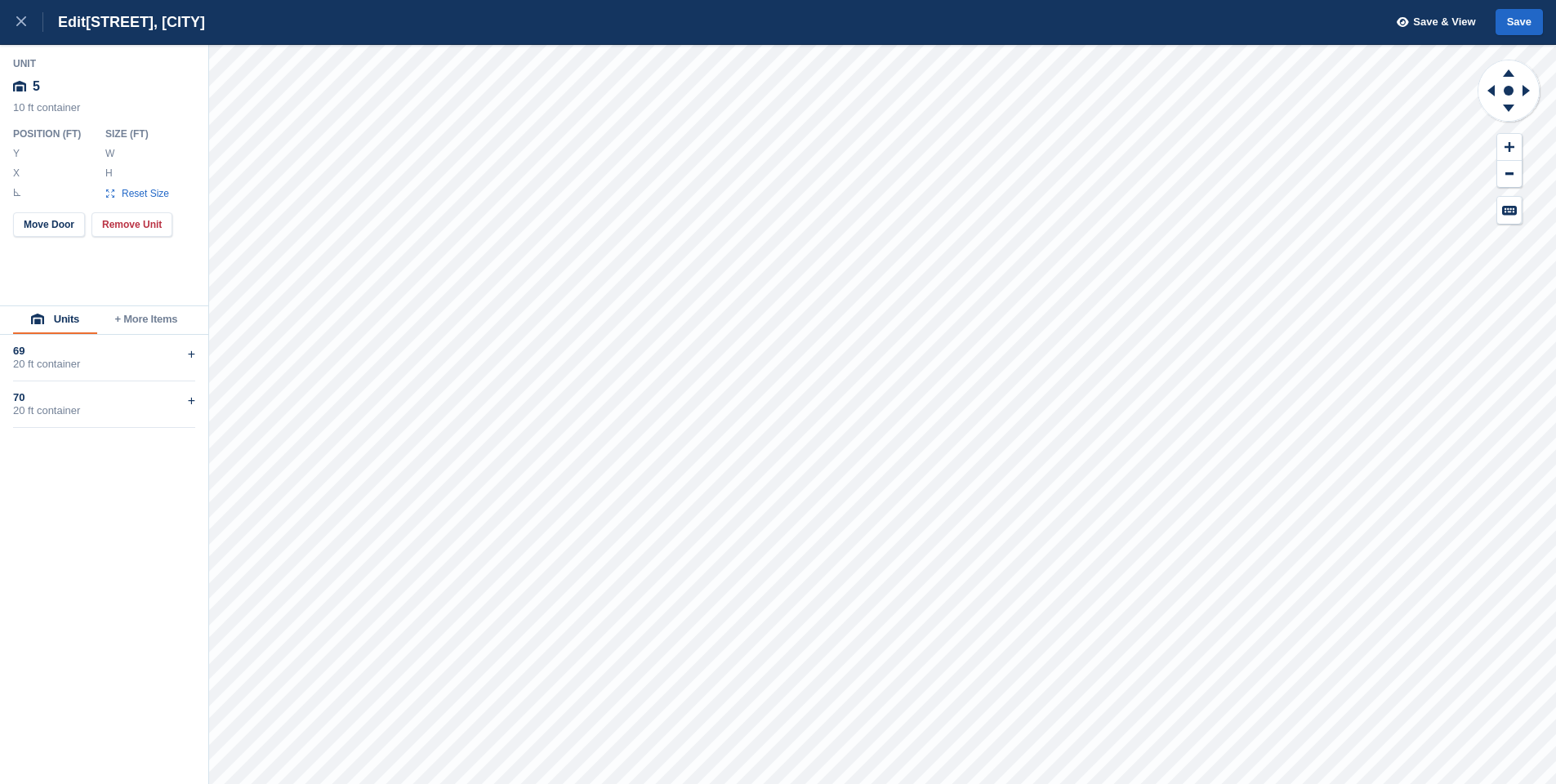 type on "*******" 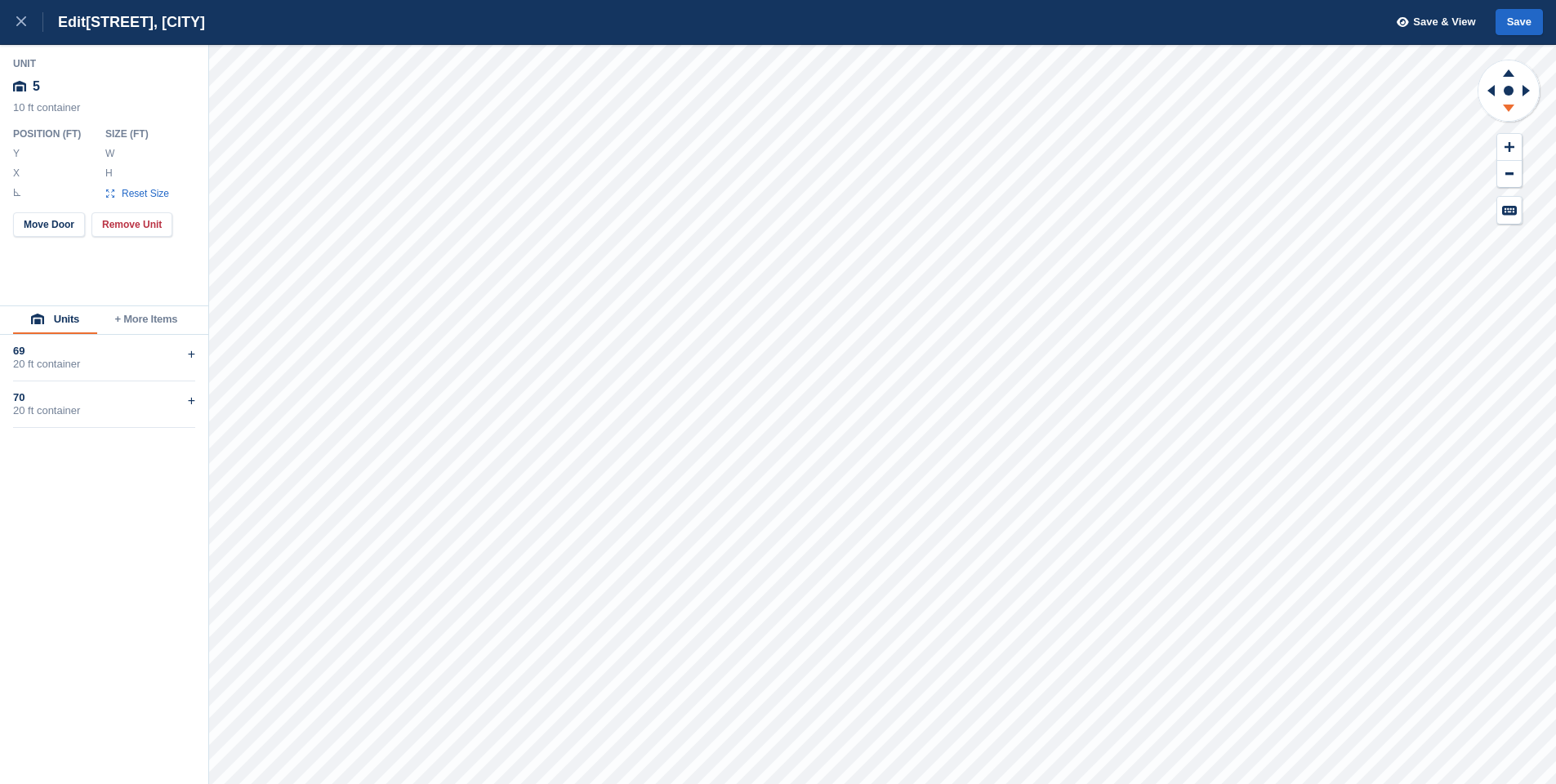 click 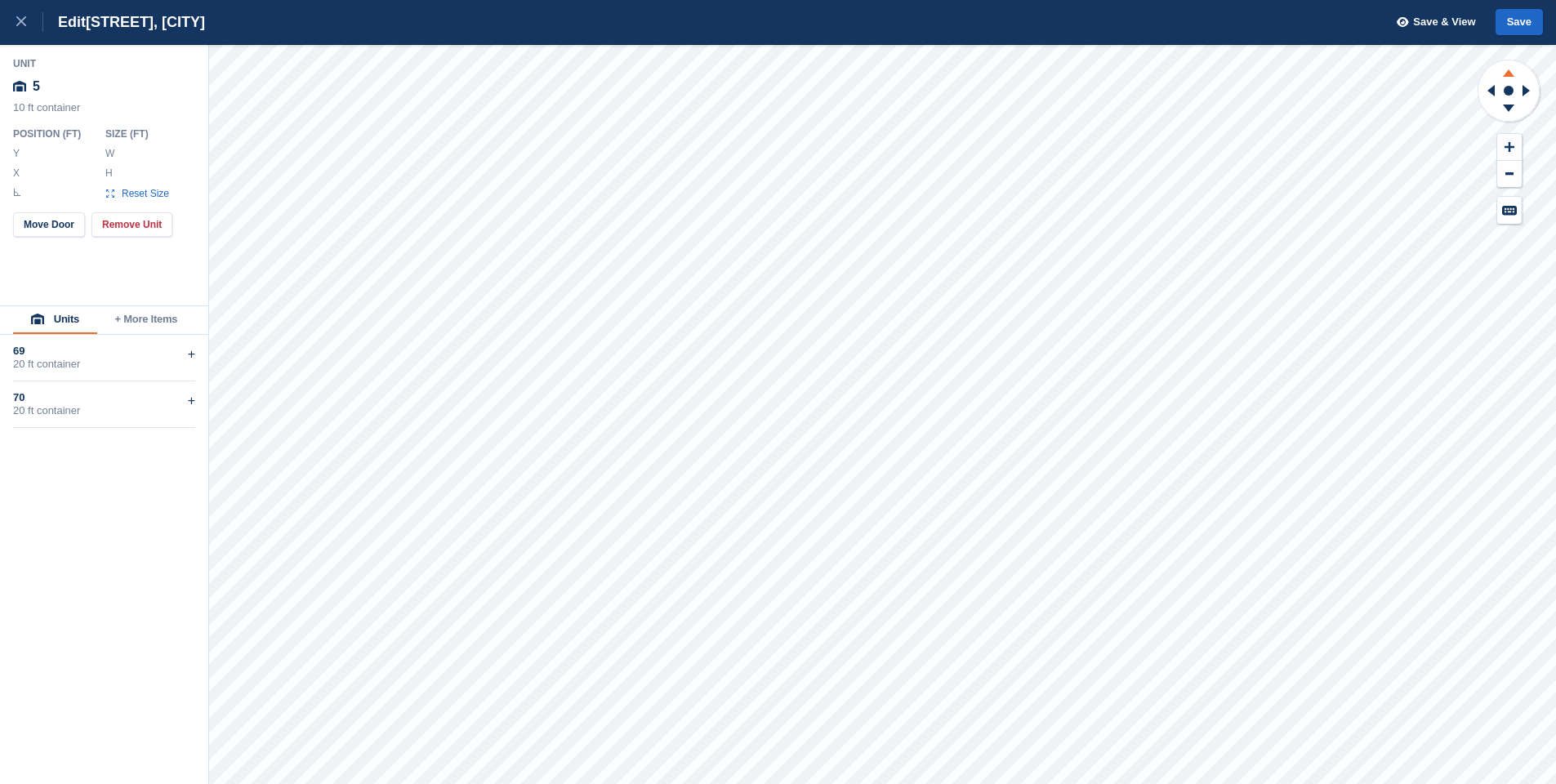 click 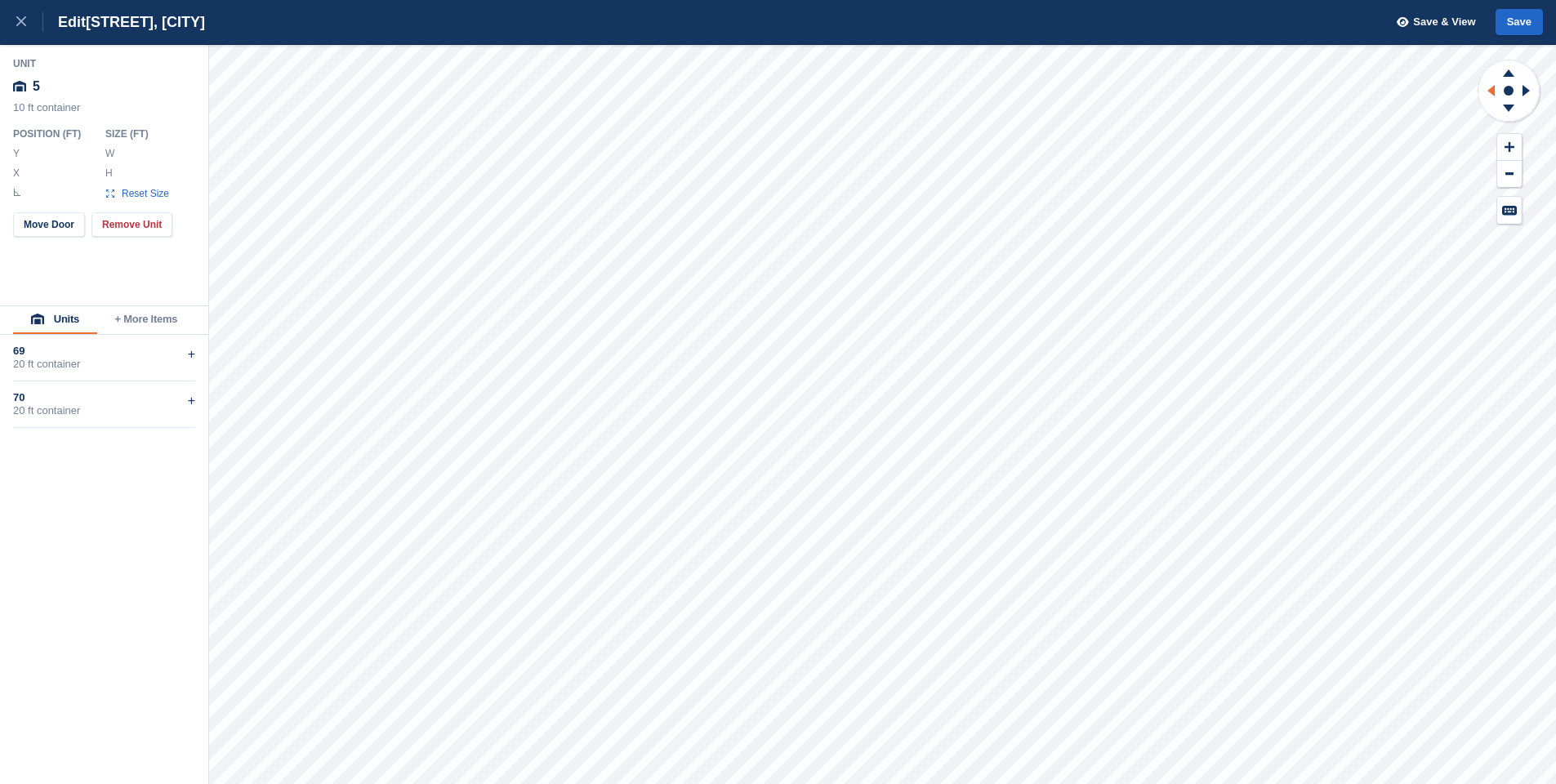 click 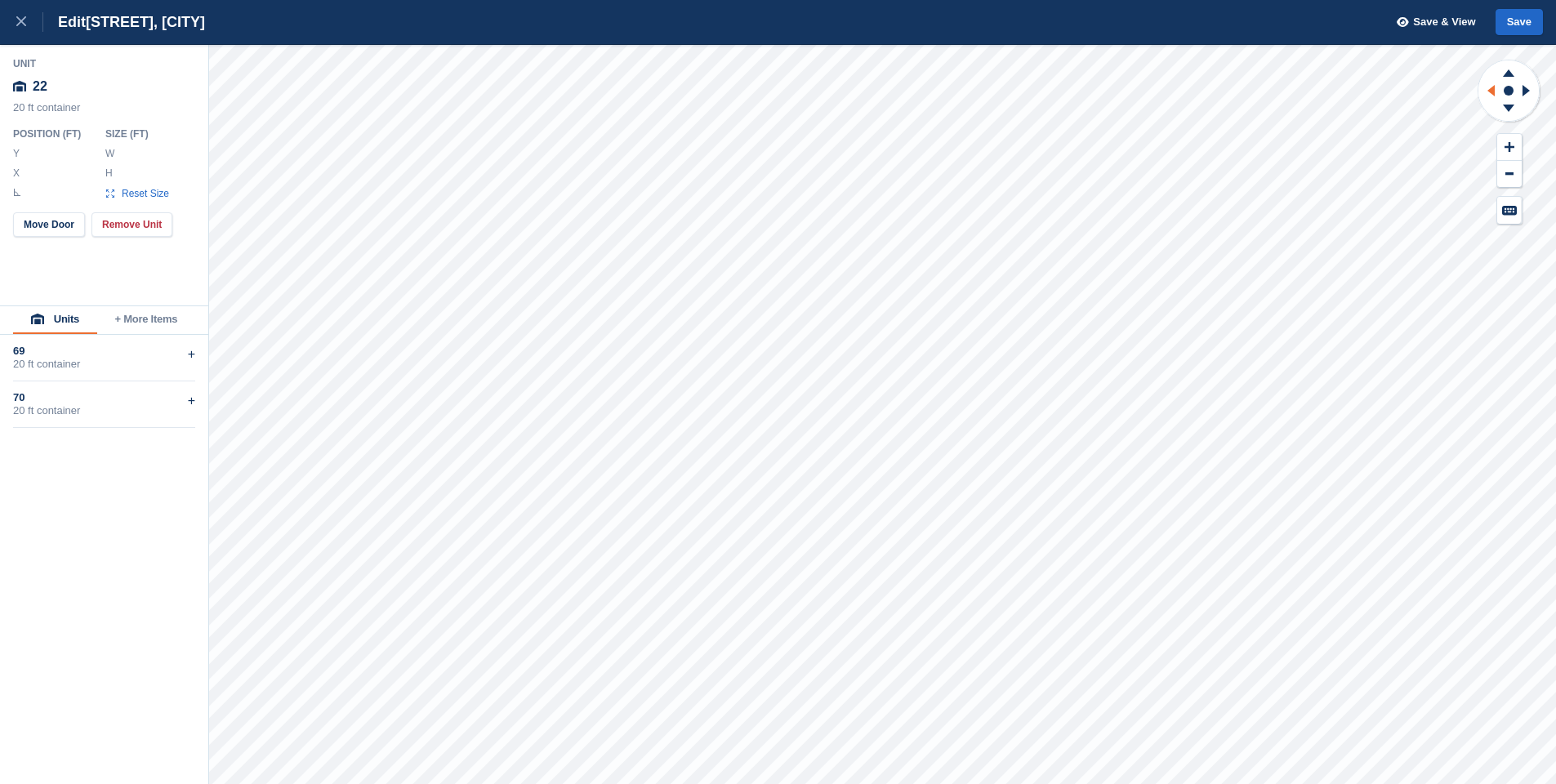 type on "*******" 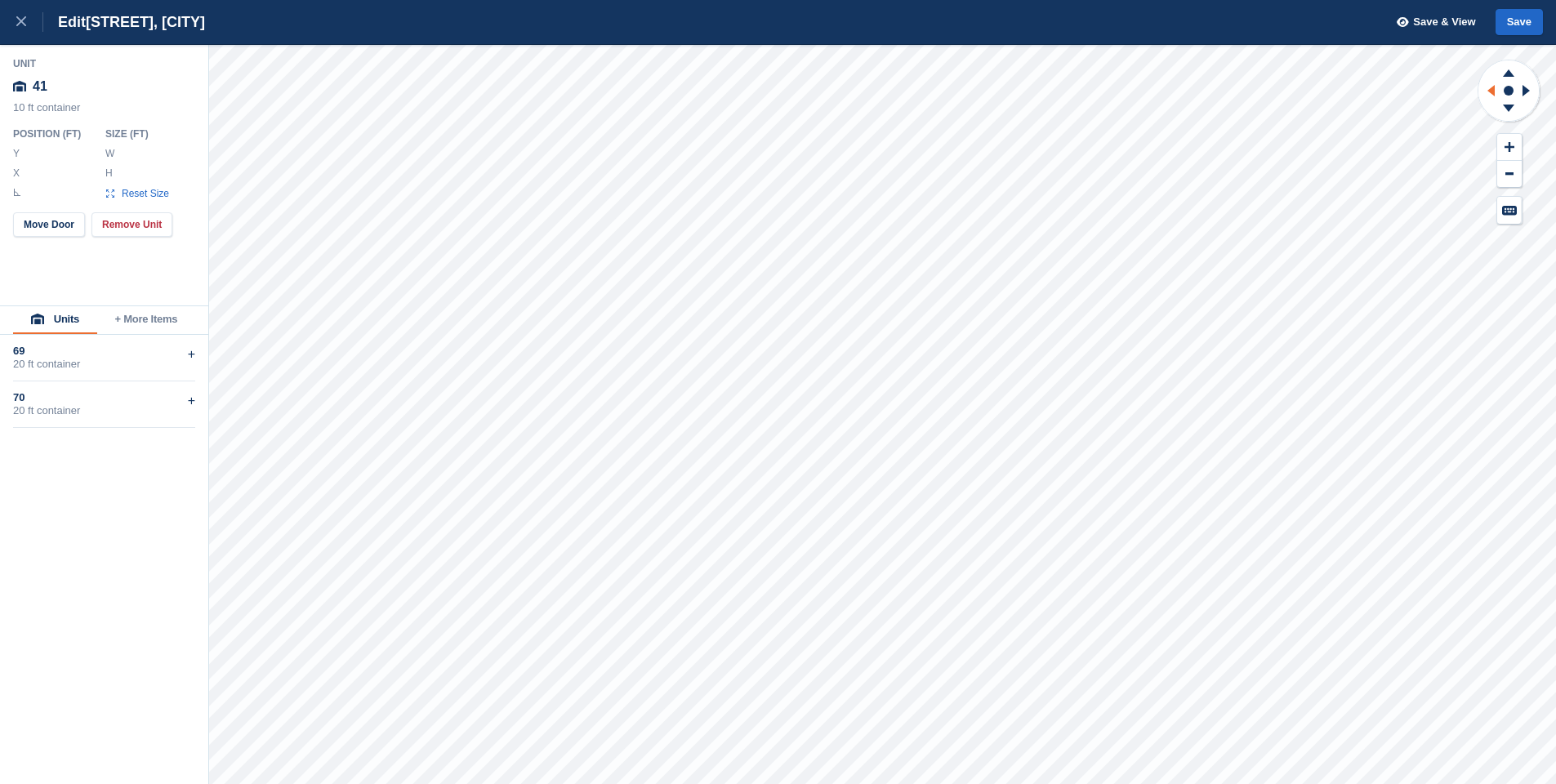 type on "**" 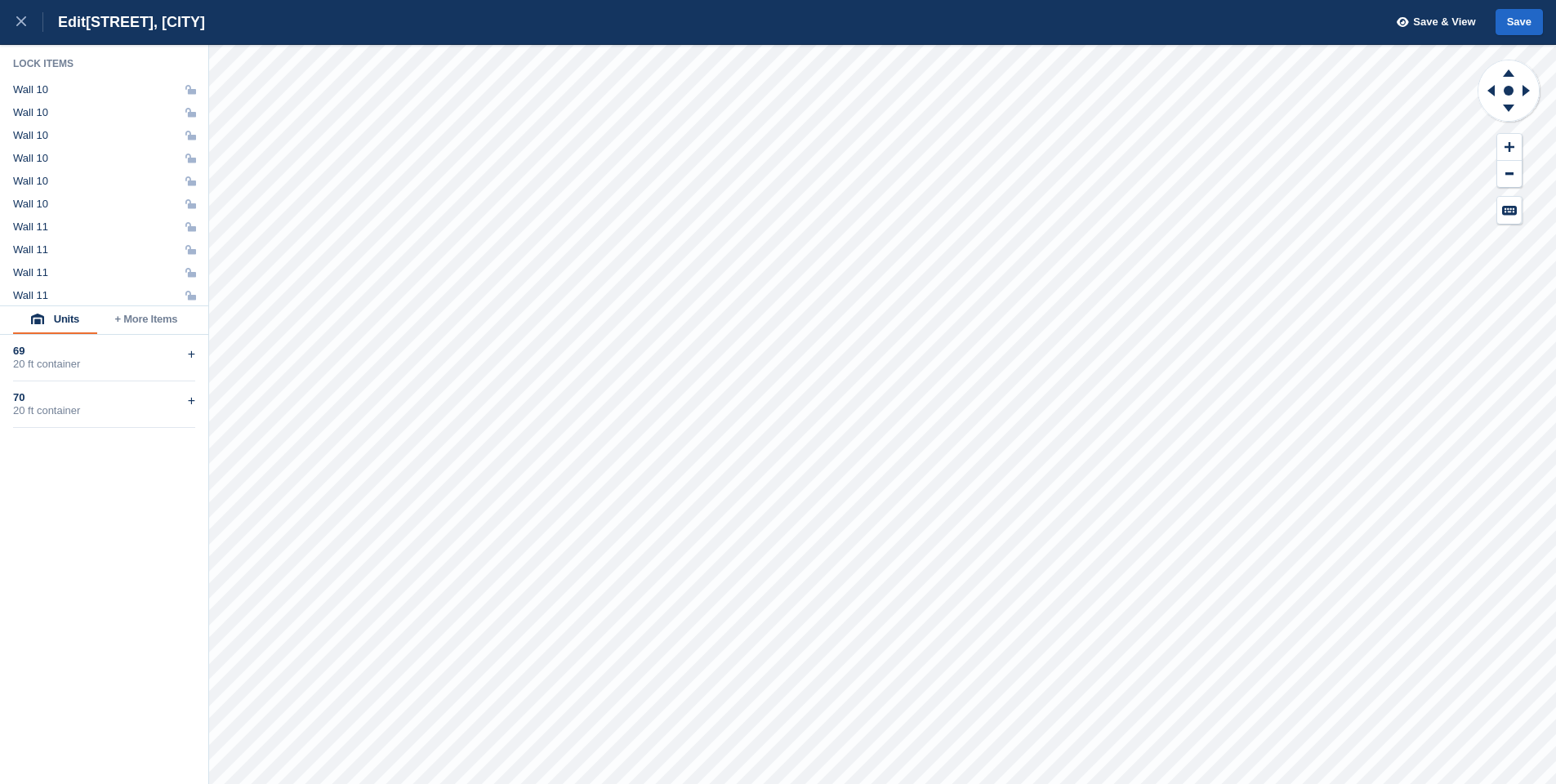 click on "Edit [STREET], [CITY] Save & View Save Lock Items Wall 10 Wall 10 Wall 10 Wall 10 Wall 10 Wall 10 Wall 11 Wall 11 Wall 11 Wall 11 Wall 11 Wall 11 Wall 11 Wall 11 Wall 11 Wall 11 Wall 11 Wall 11 Wall 11 Wall 11 Wall 12 Wall 12 Wall 12 Wall 12 Wall 13 Wall 13 Wall 14 Wall 14 Wall 15 Wall 16 Wall 16 Wall 17 Wall 17 Wall 18 Wall 19 Wall 19 Wall 20 Wall 20 Wall 21 Wall 22 Wall 22 Wall 22 Wall 22 Wall 23 Wall 23 Wall 23 Wall 23 Wall 24 Wall 24 Wall 24 Wall 24 Wall 25 Wall 25 Wall 25 Wall 25 Wall 26 Wall 27 Wall 28 218 ft Wall 30 Wall 31 Wall 32 Wall 33 Background Image Units + More Items 69 20 ft container + 70 20 ft container +" at bounding box center [778, 392] 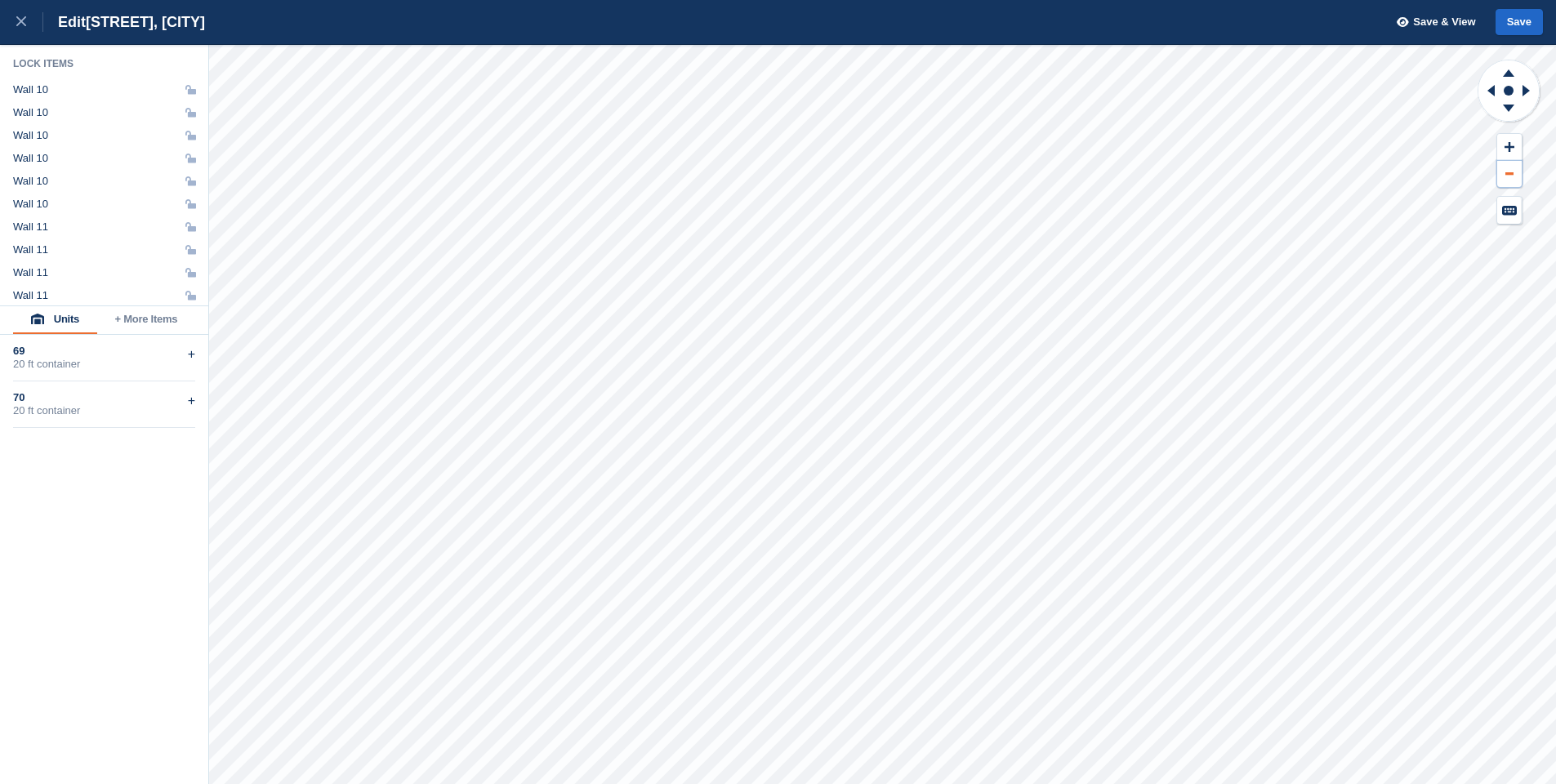 click at bounding box center (1509, 174) 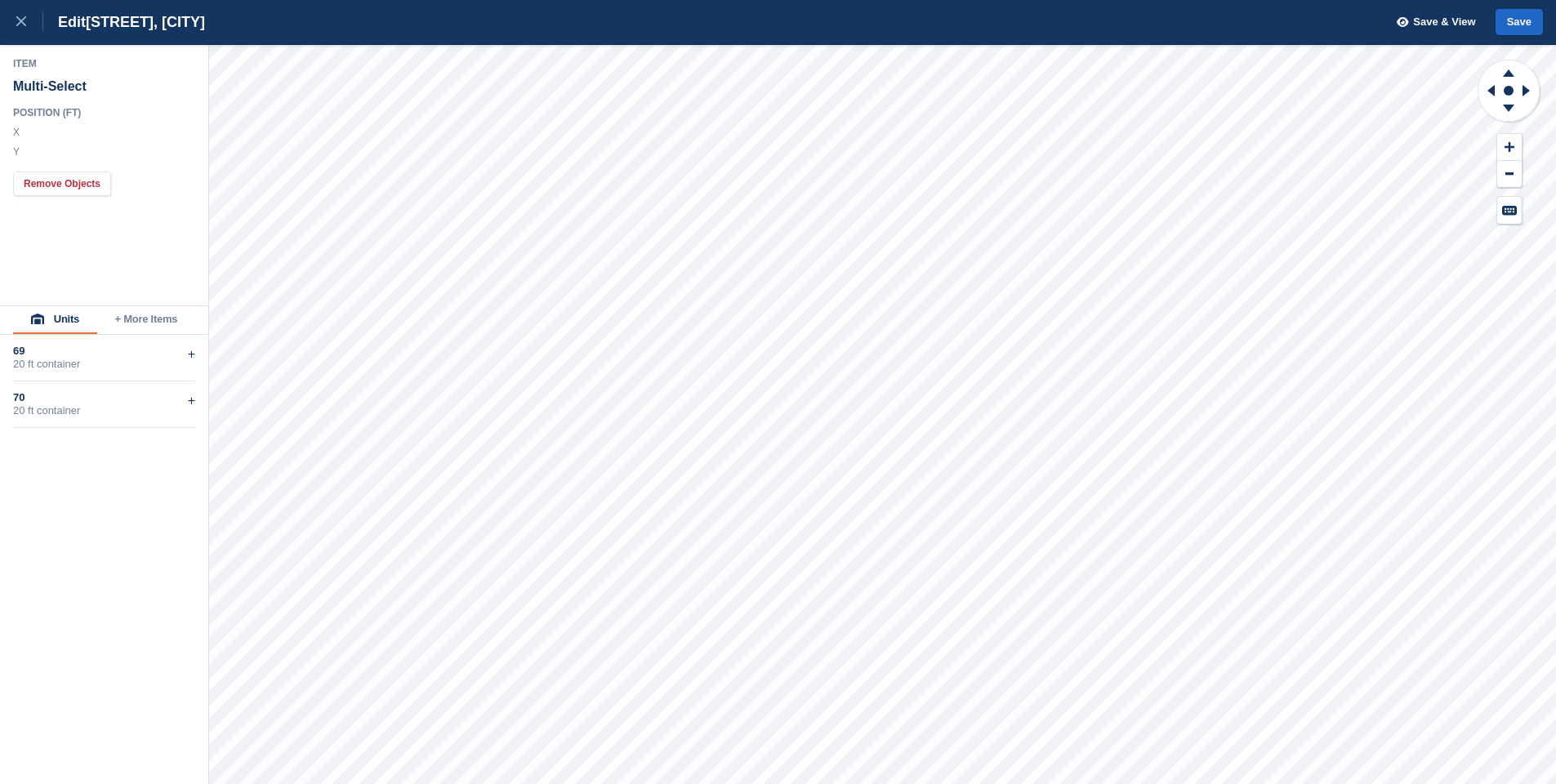 type on "******" 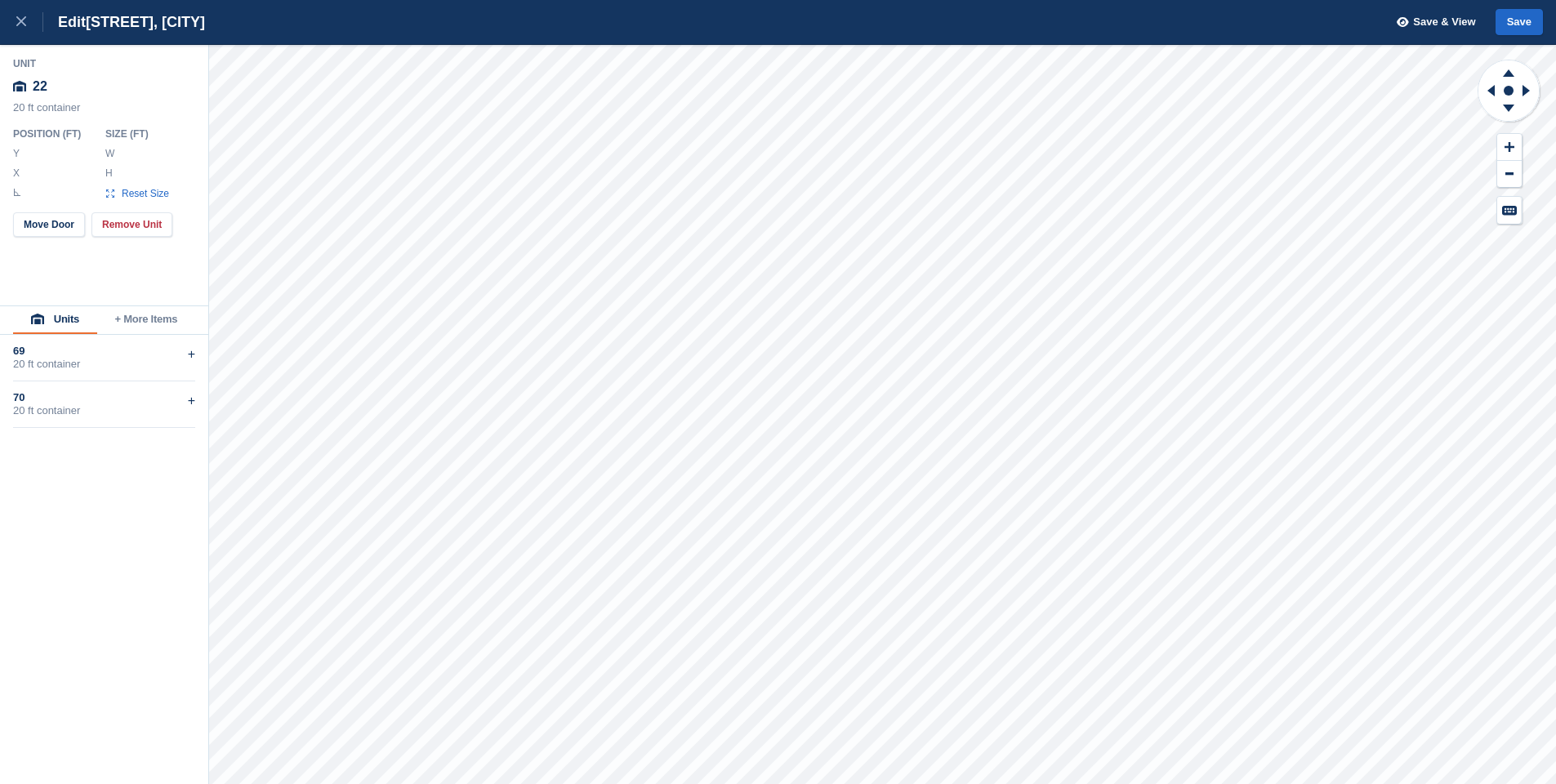 type on "******" 